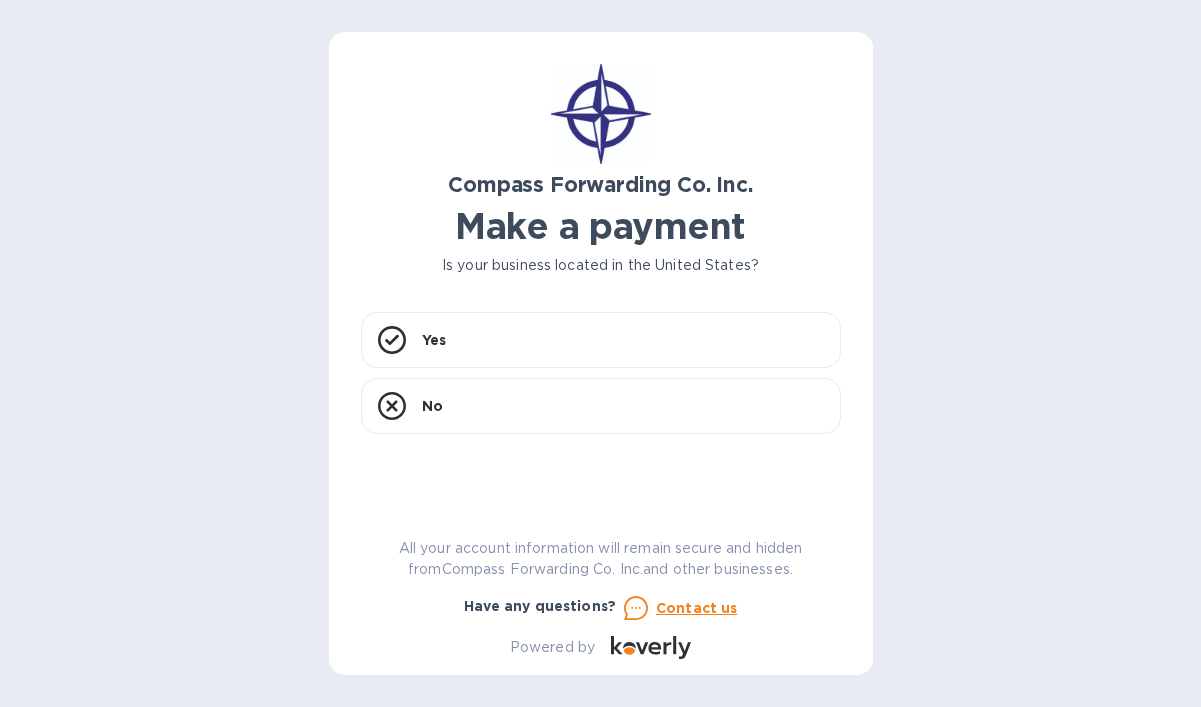 scroll, scrollTop: 0, scrollLeft: 0, axis: both 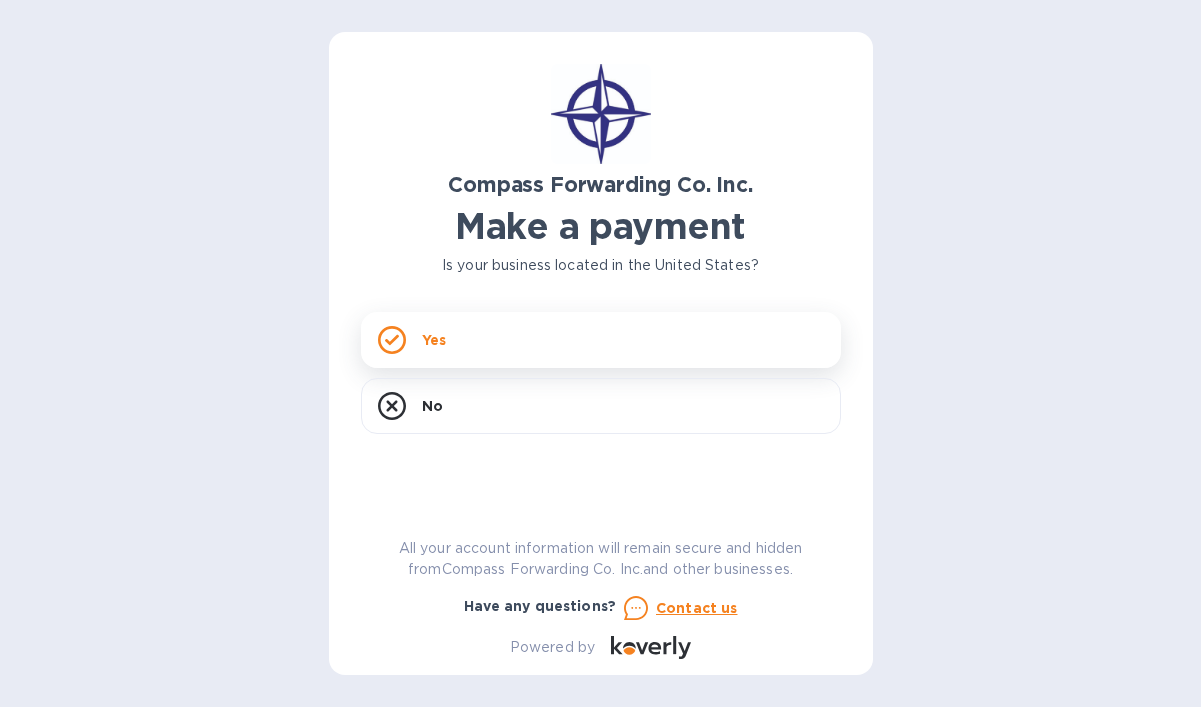 click 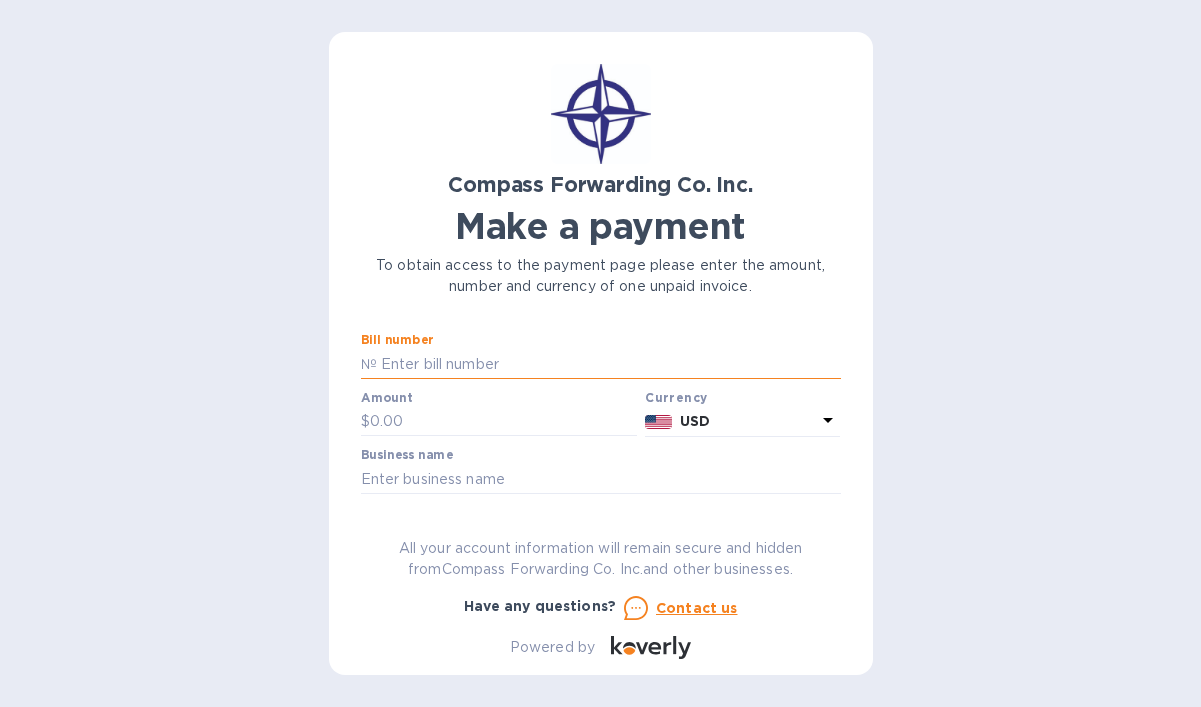 click at bounding box center [609, 364] 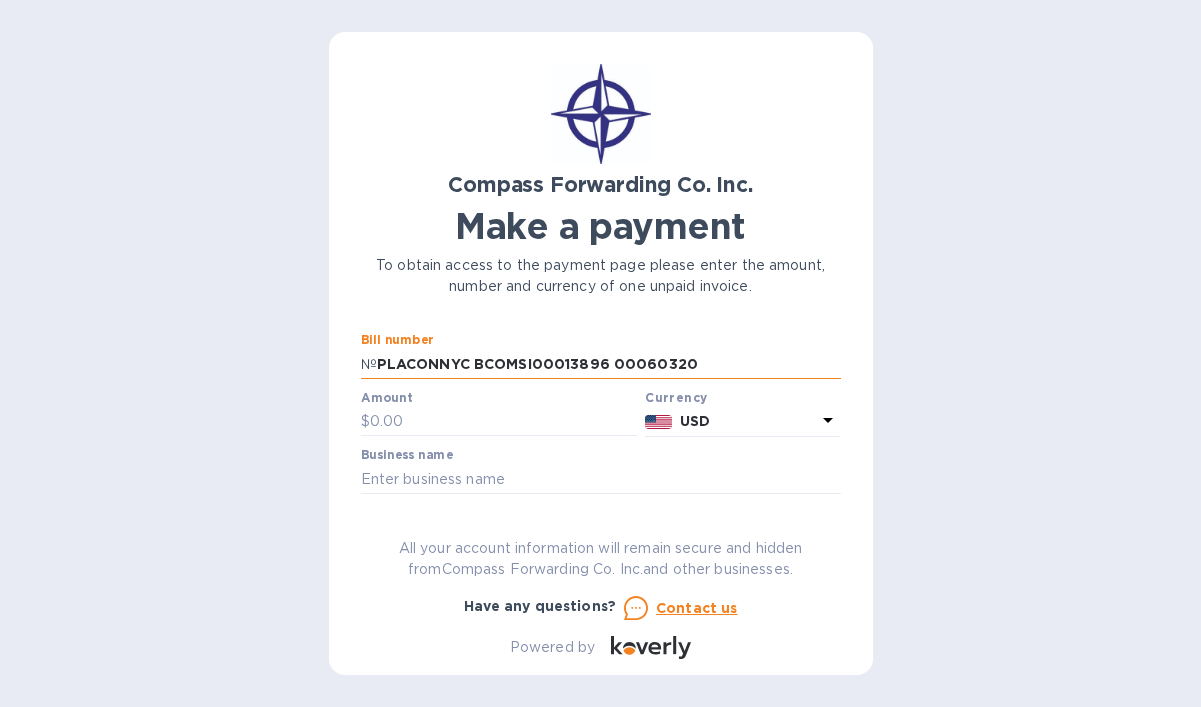 type on "PLACONNYC BCOMSI00013896 00060320" 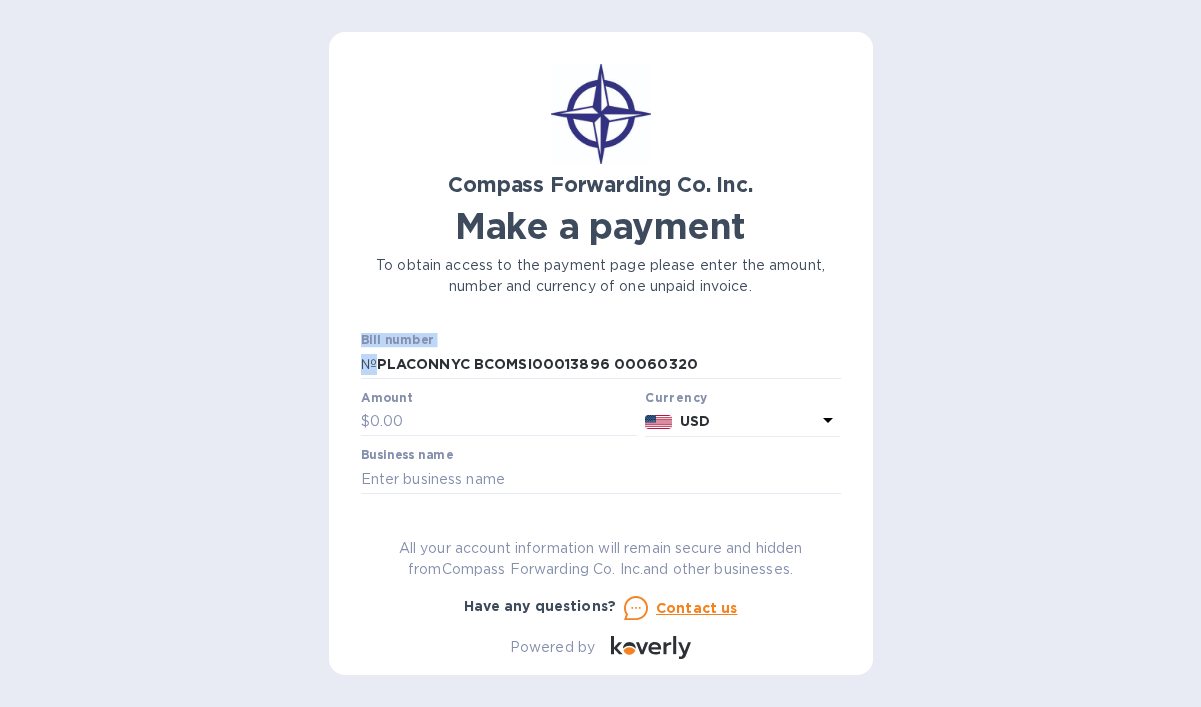 drag, startPoint x: 375, startPoint y: 365, endPoint x: 321, endPoint y: 363, distance: 54.037025 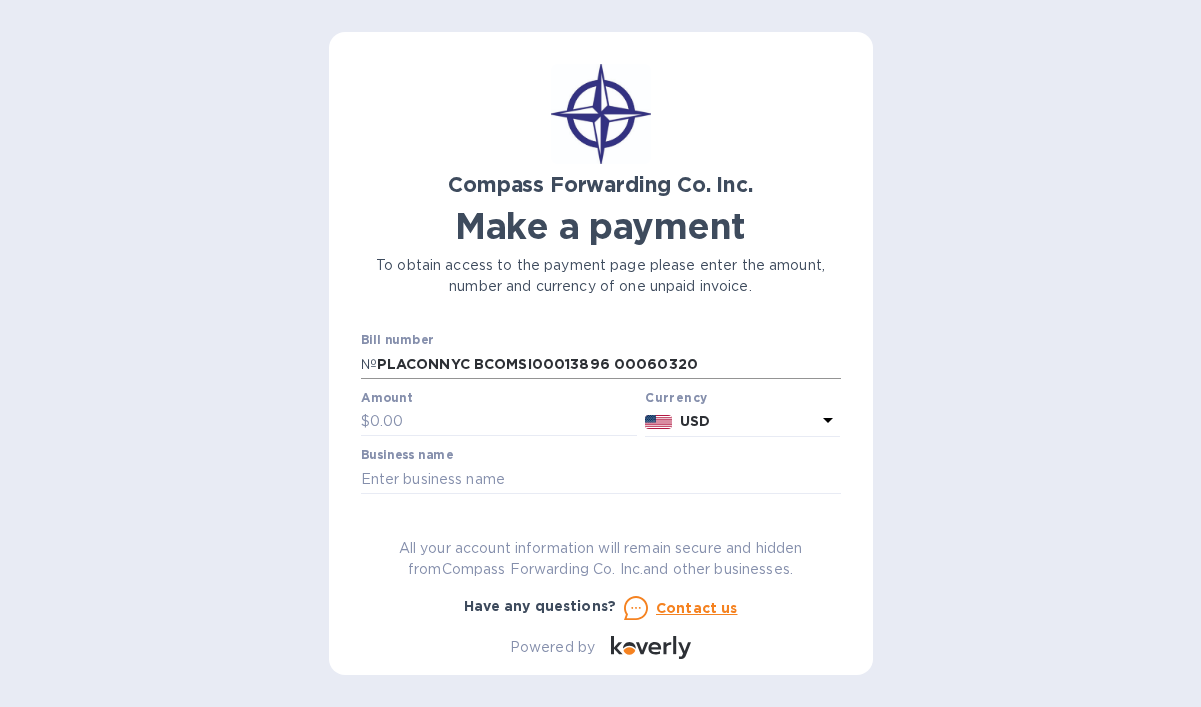click on "PLACONNYC BCOMSI00013896 00060320" at bounding box center (609, 364) 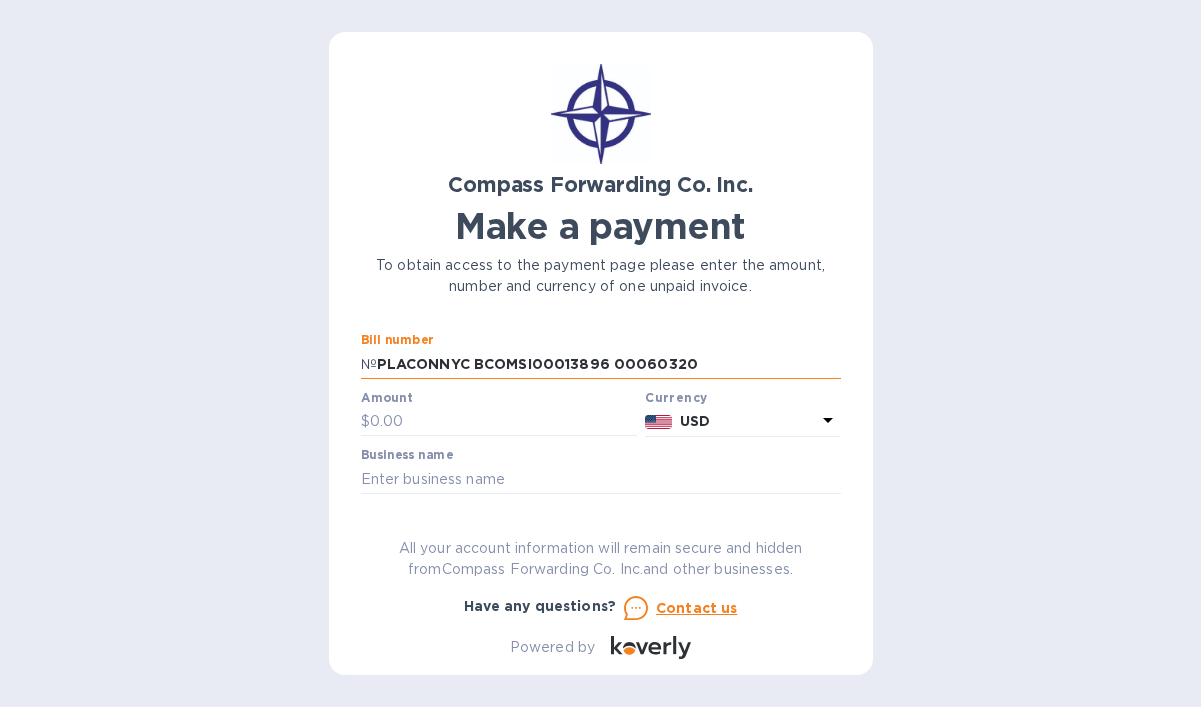 click on "PLACONNYC BCOMSI00013896 00060320" at bounding box center [609, 364] 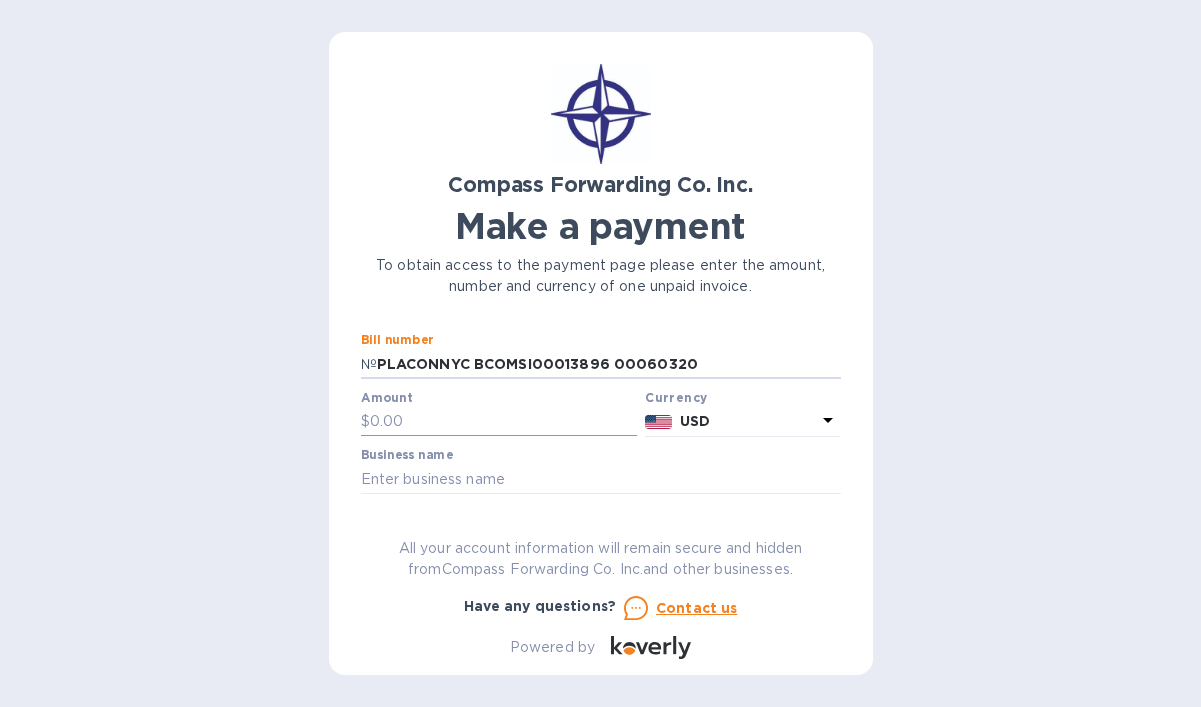 click at bounding box center [504, 422] 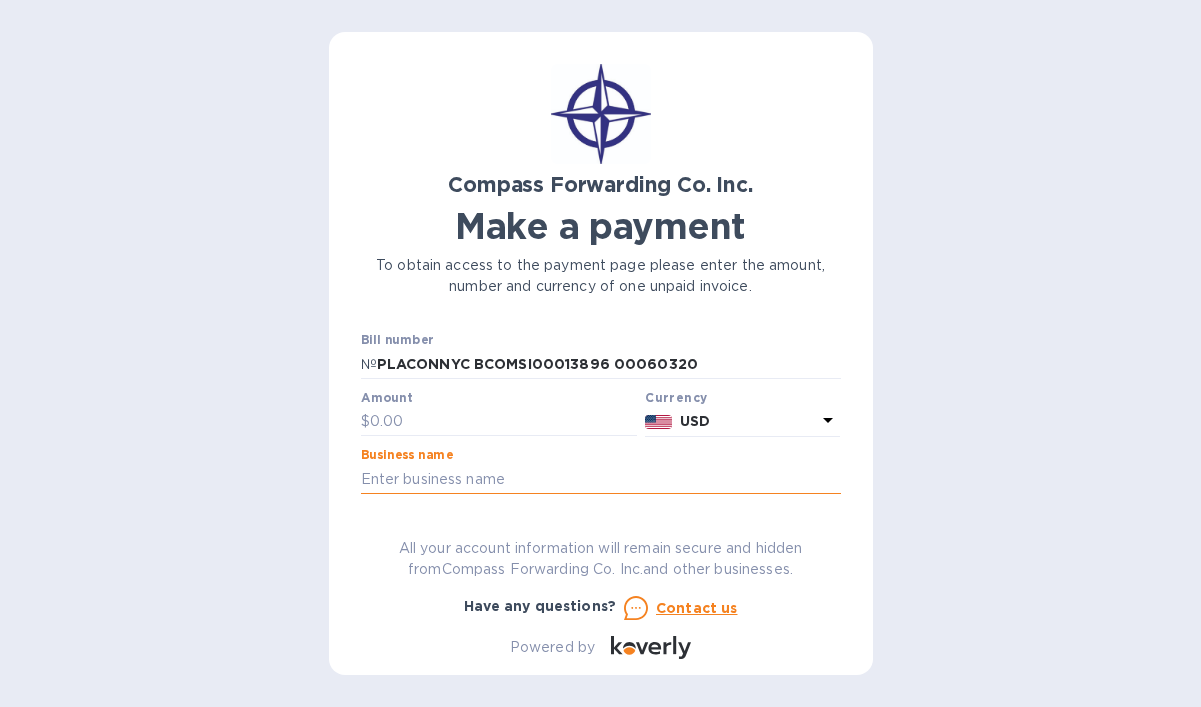 click at bounding box center [601, 479] 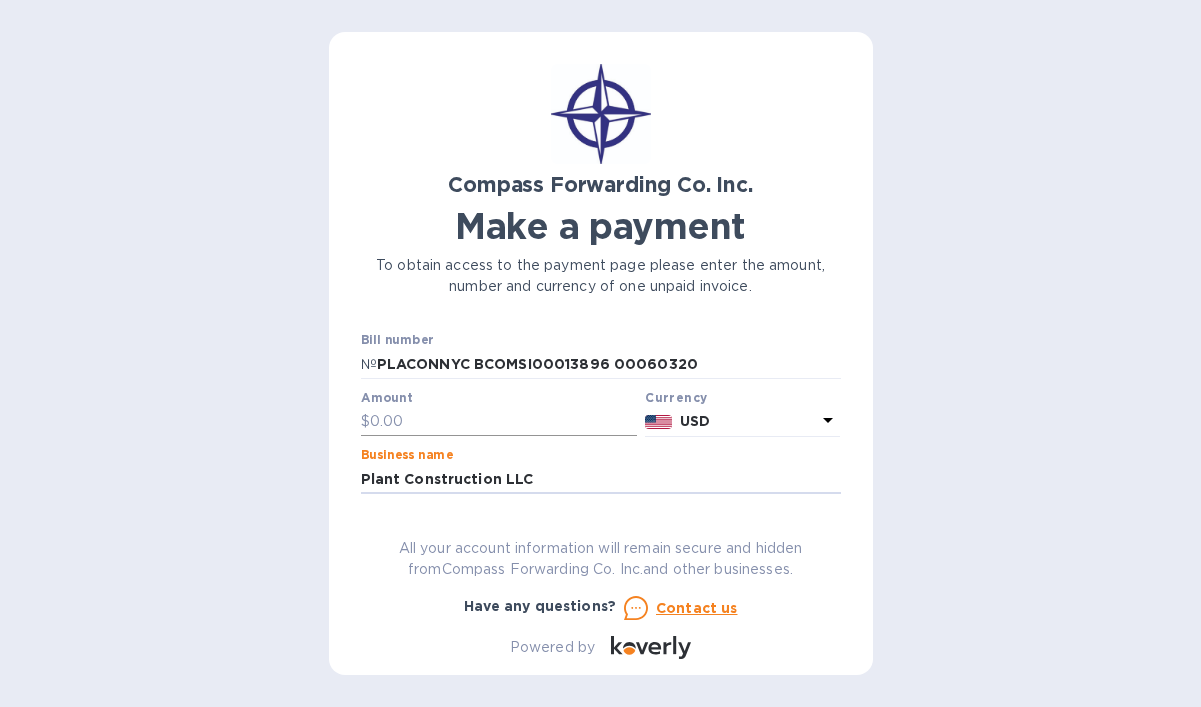 type on "Plant Construction LLC" 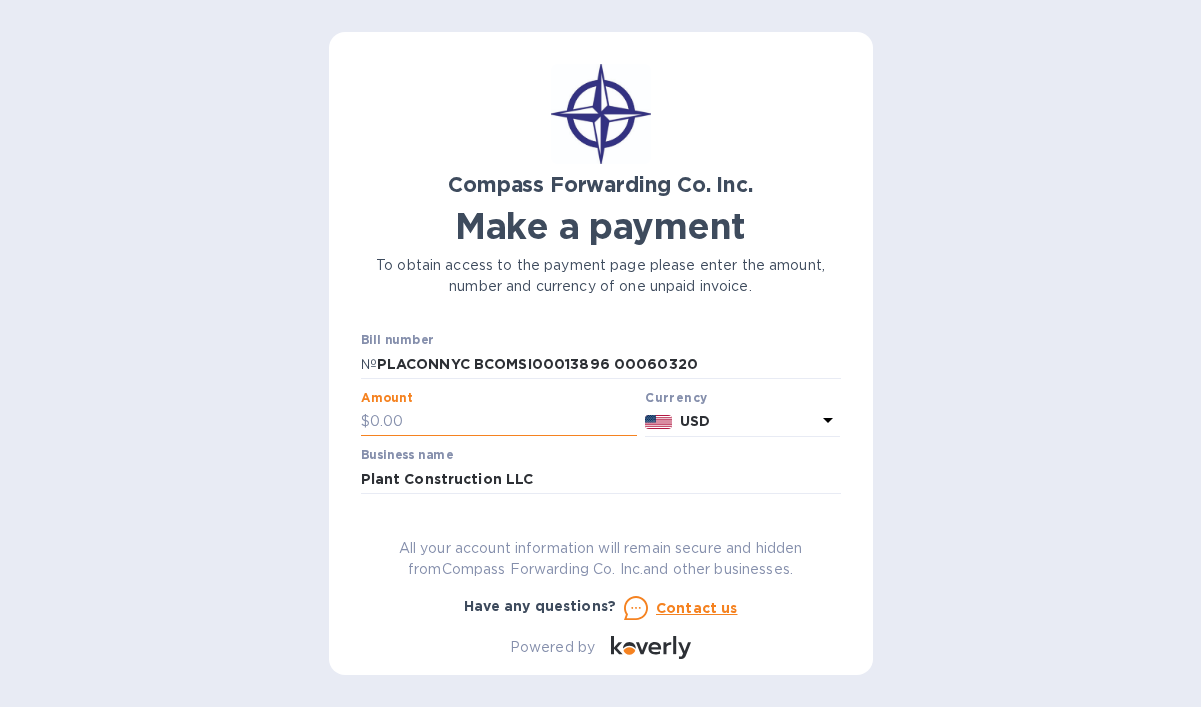 click at bounding box center [504, 422] 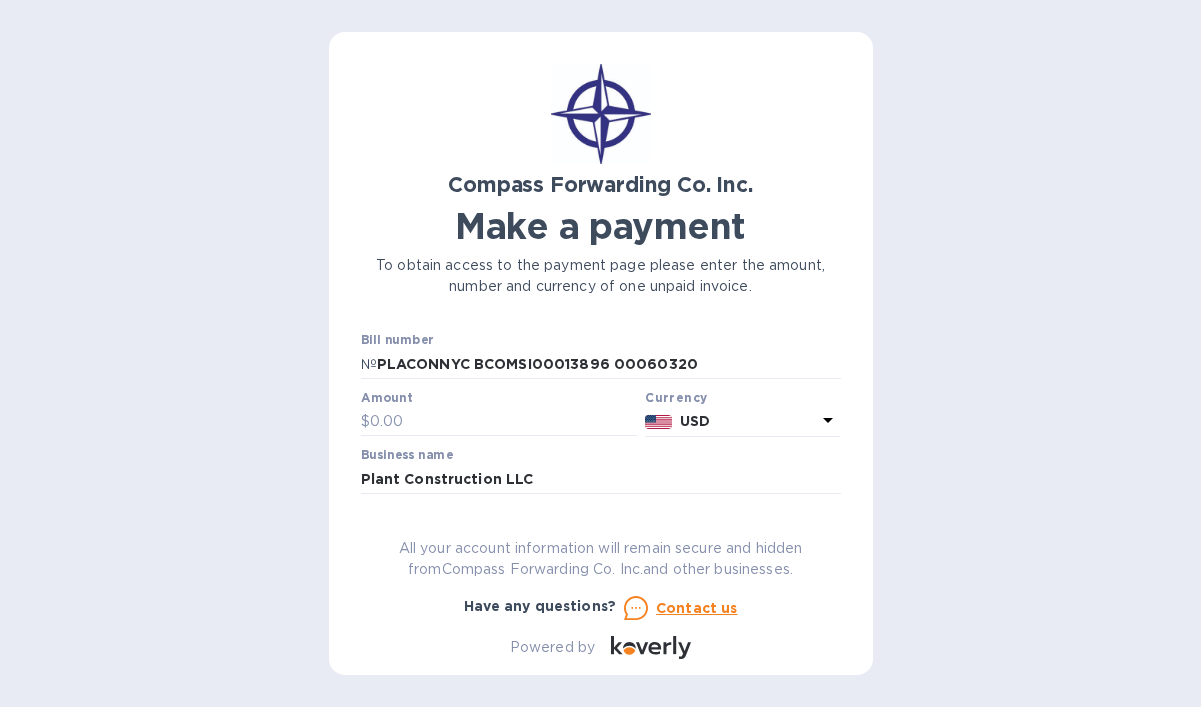 drag, startPoint x: 1156, startPoint y: 612, endPoint x: 793, endPoint y: 559, distance: 366.84875 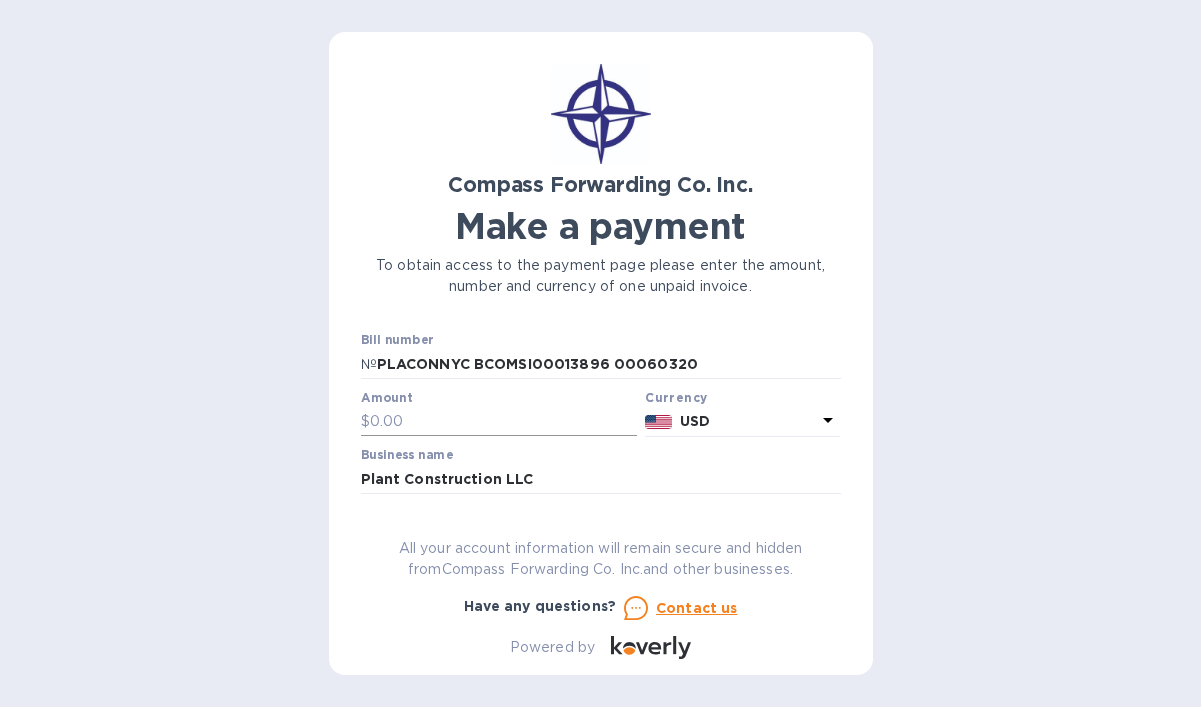click at bounding box center [504, 422] 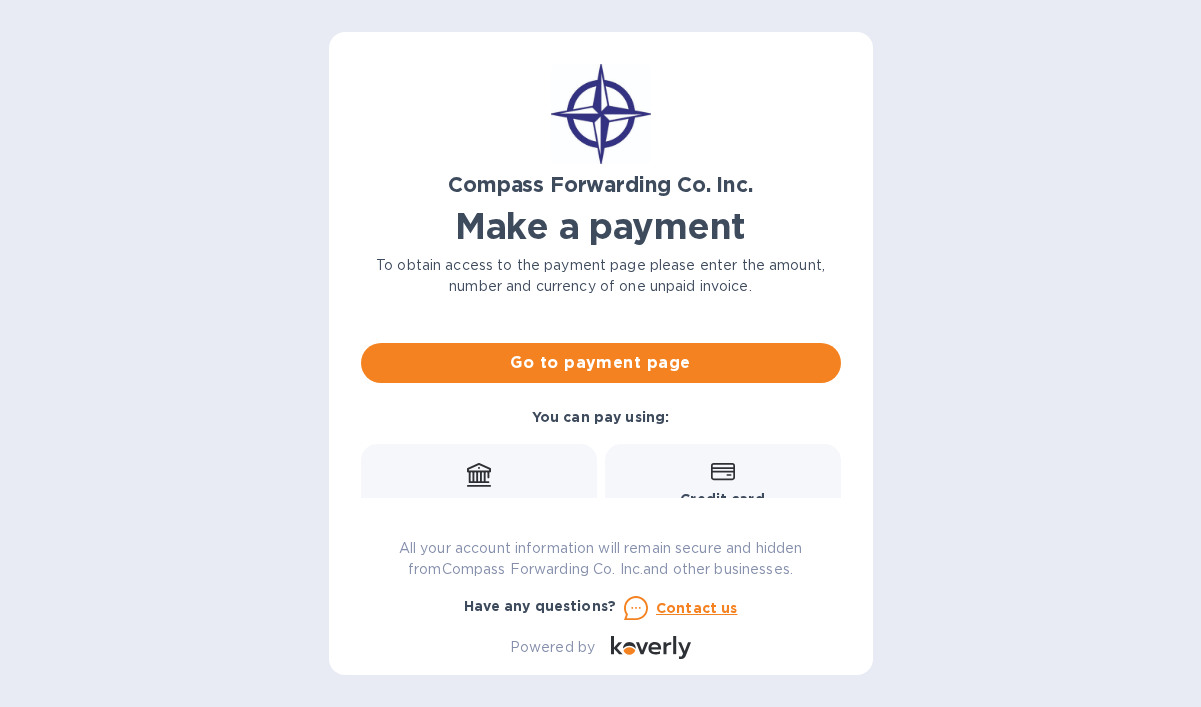 scroll, scrollTop: 181, scrollLeft: 0, axis: vertical 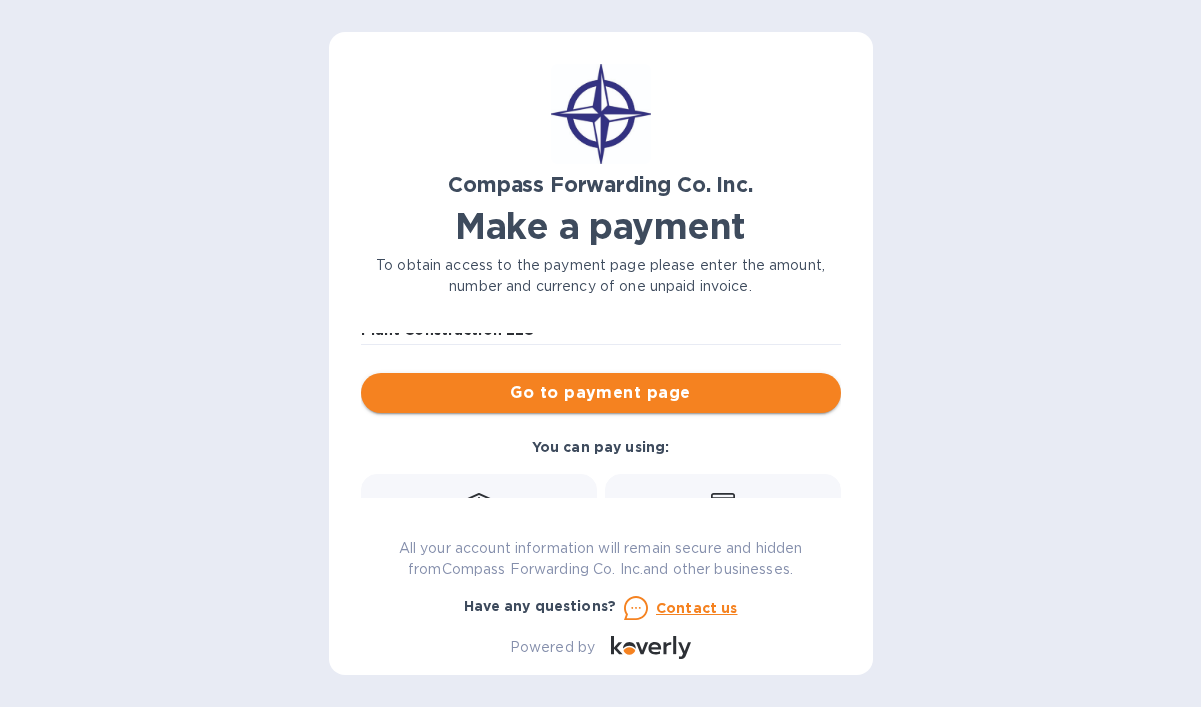 type on "[NUMBER]" 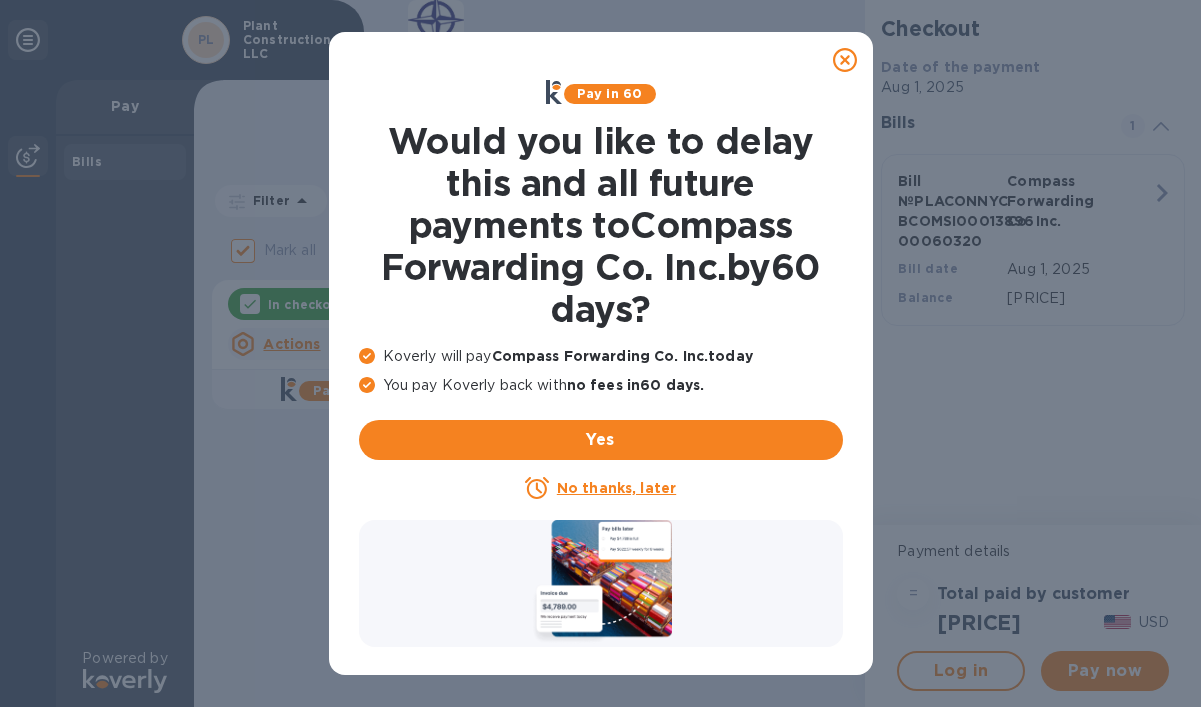 click 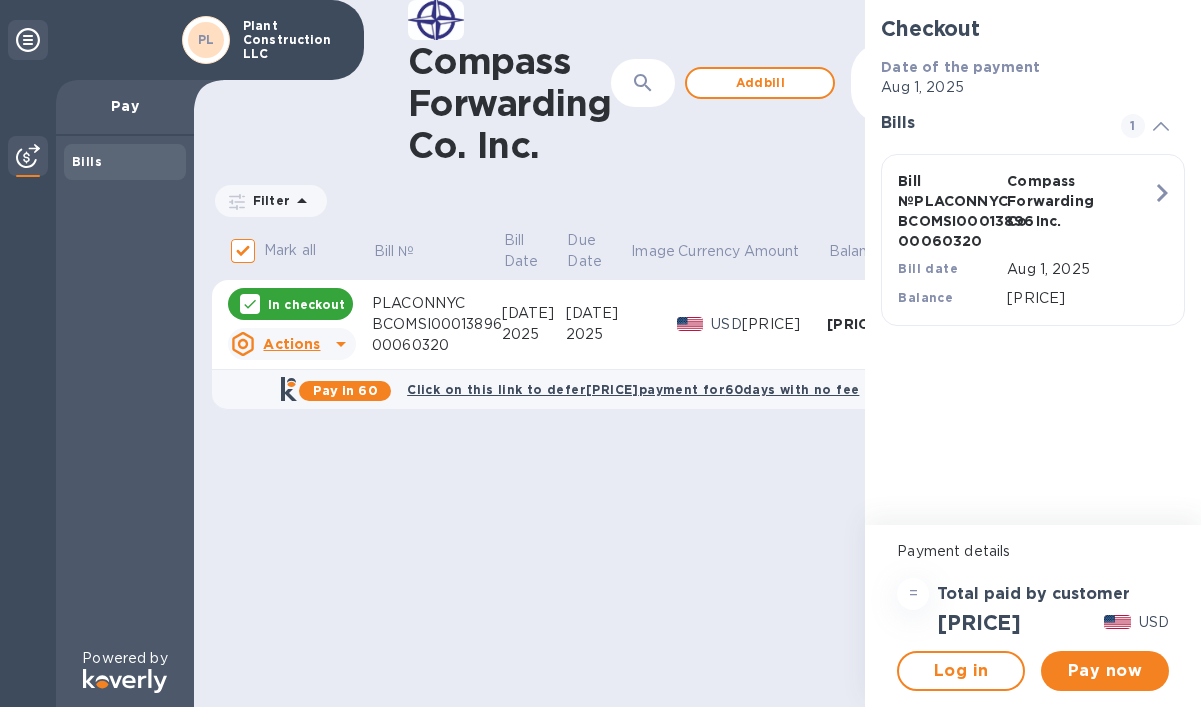 click on "PLACONNYC BCOMSI00013896 00060320" at bounding box center [437, 324] 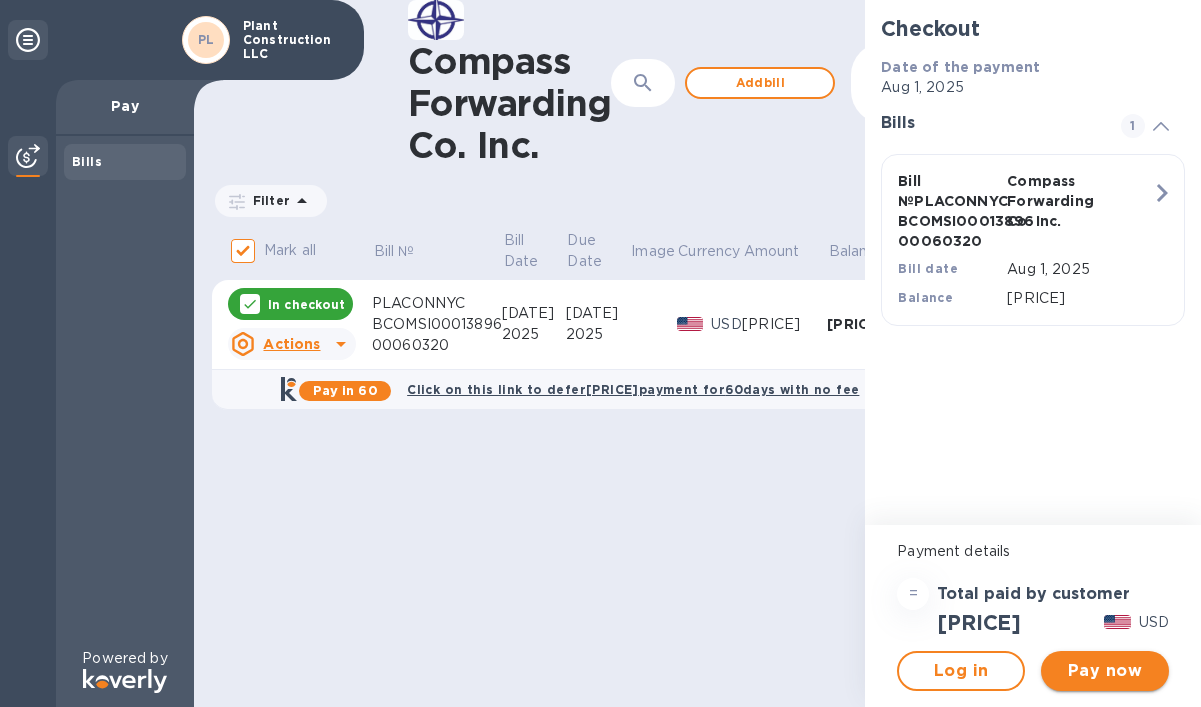 click on "Pay now" at bounding box center (1105, 671) 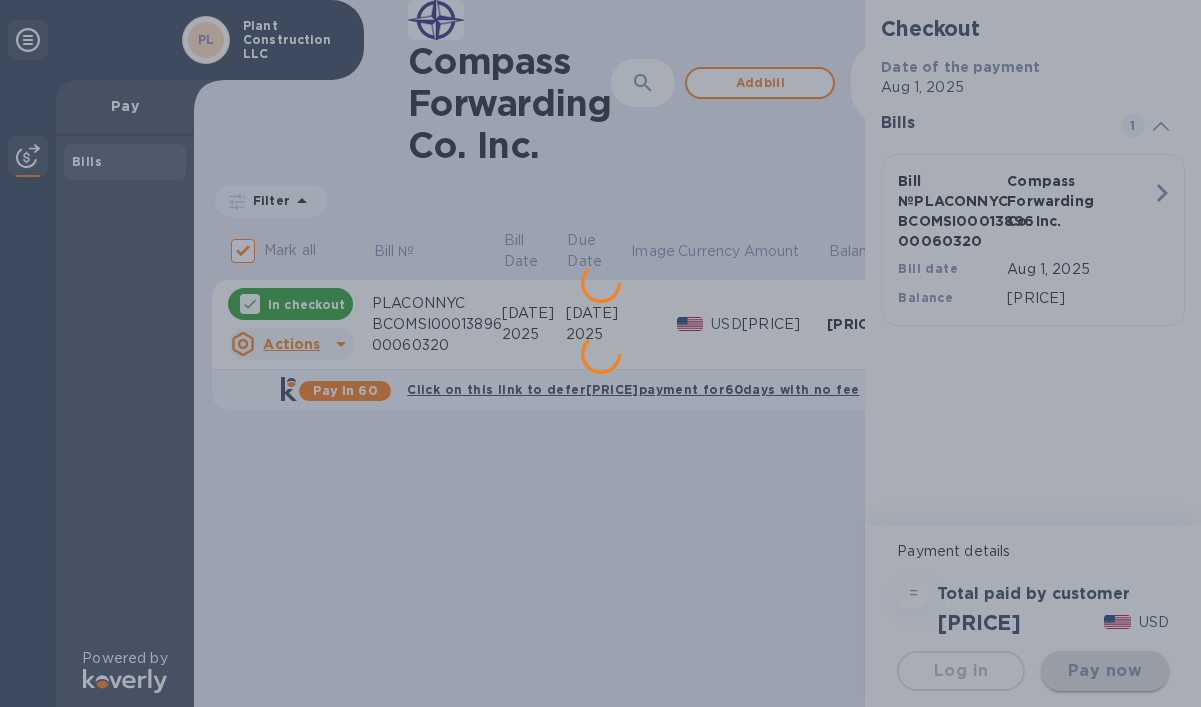 scroll, scrollTop: 0, scrollLeft: 0, axis: both 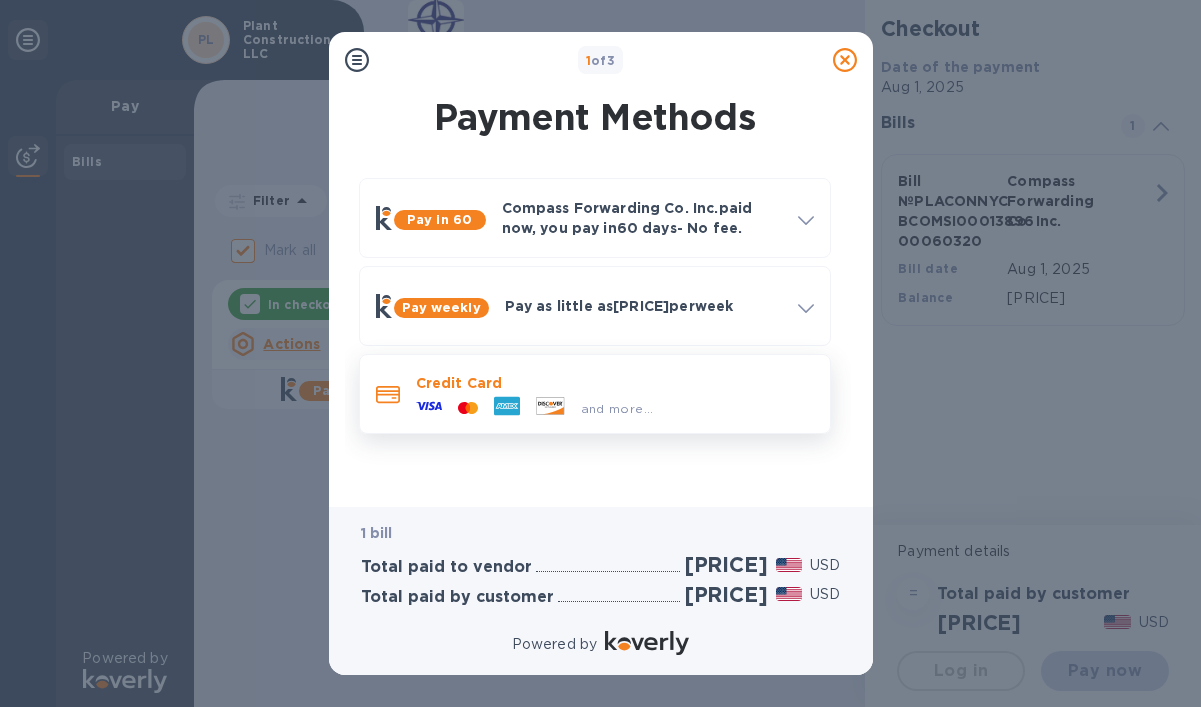click on "and more..." at bounding box center (535, 408) 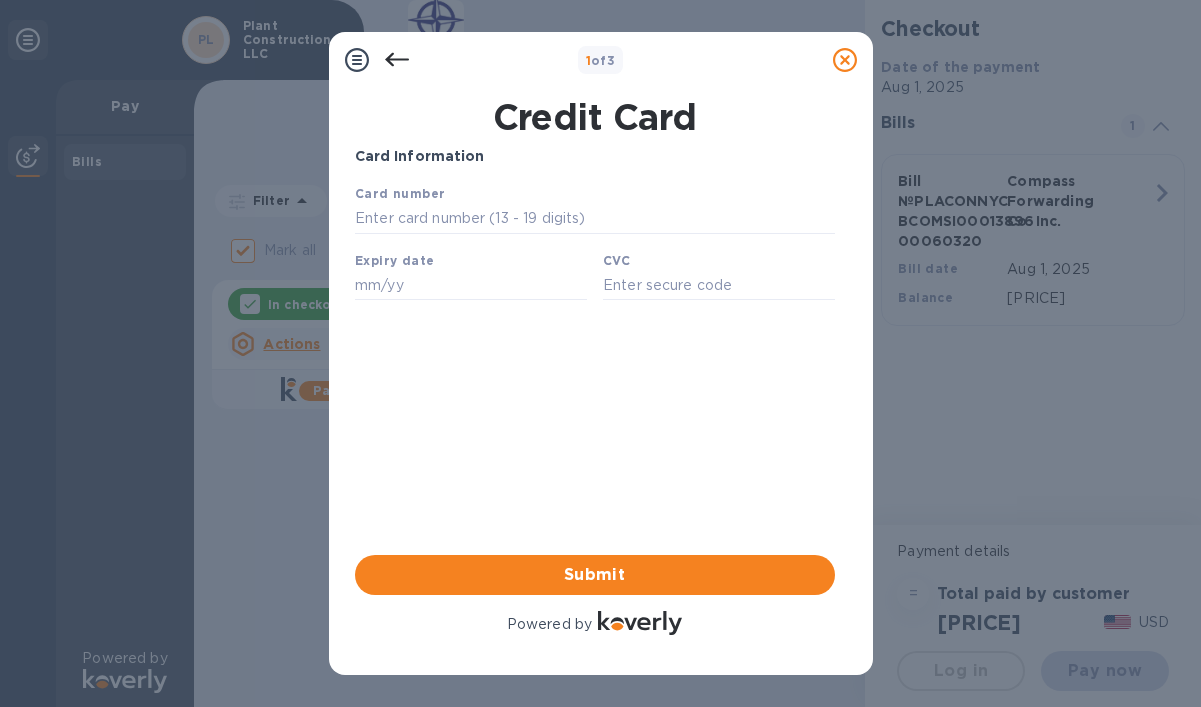 scroll, scrollTop: 0, scrollLeft: 0, axis: both 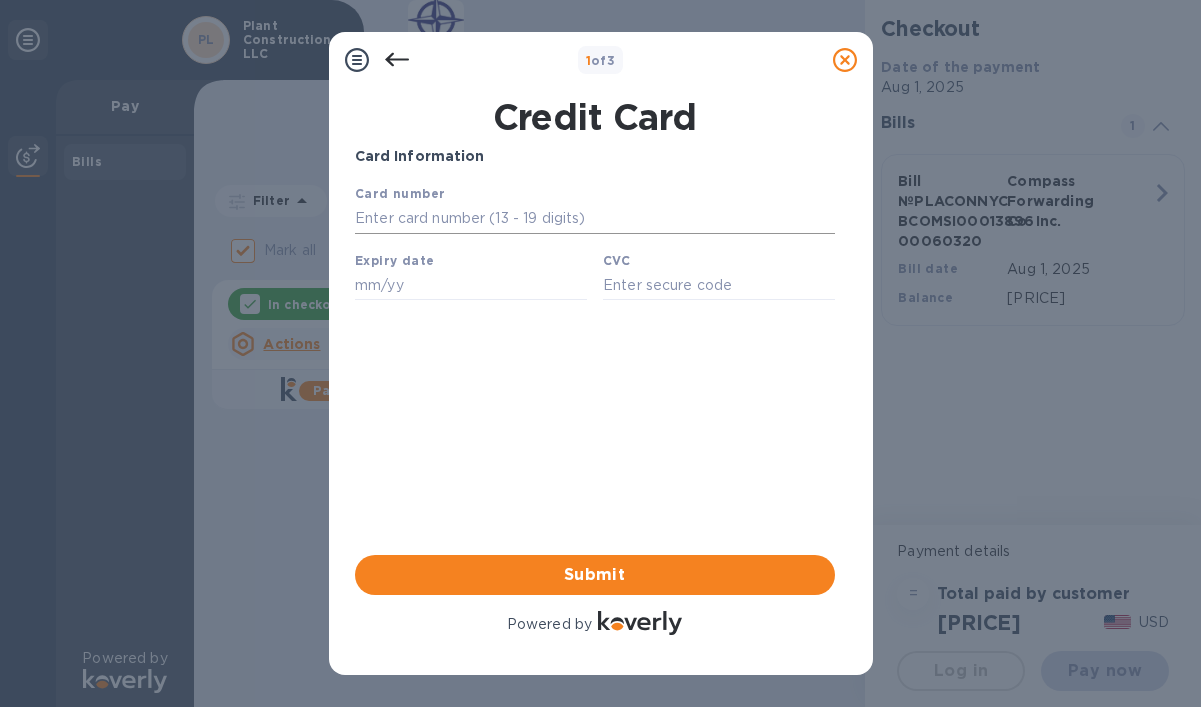 click at bounding box center [594, 219] 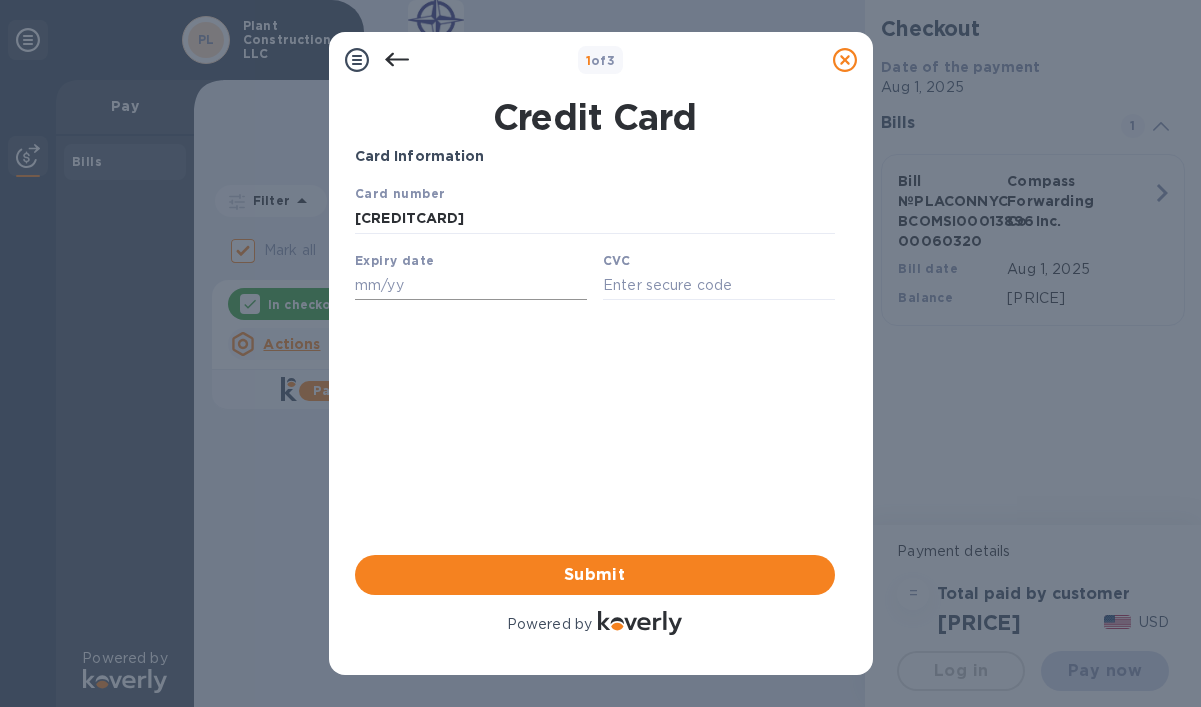 type on "[CREDITCARD]" 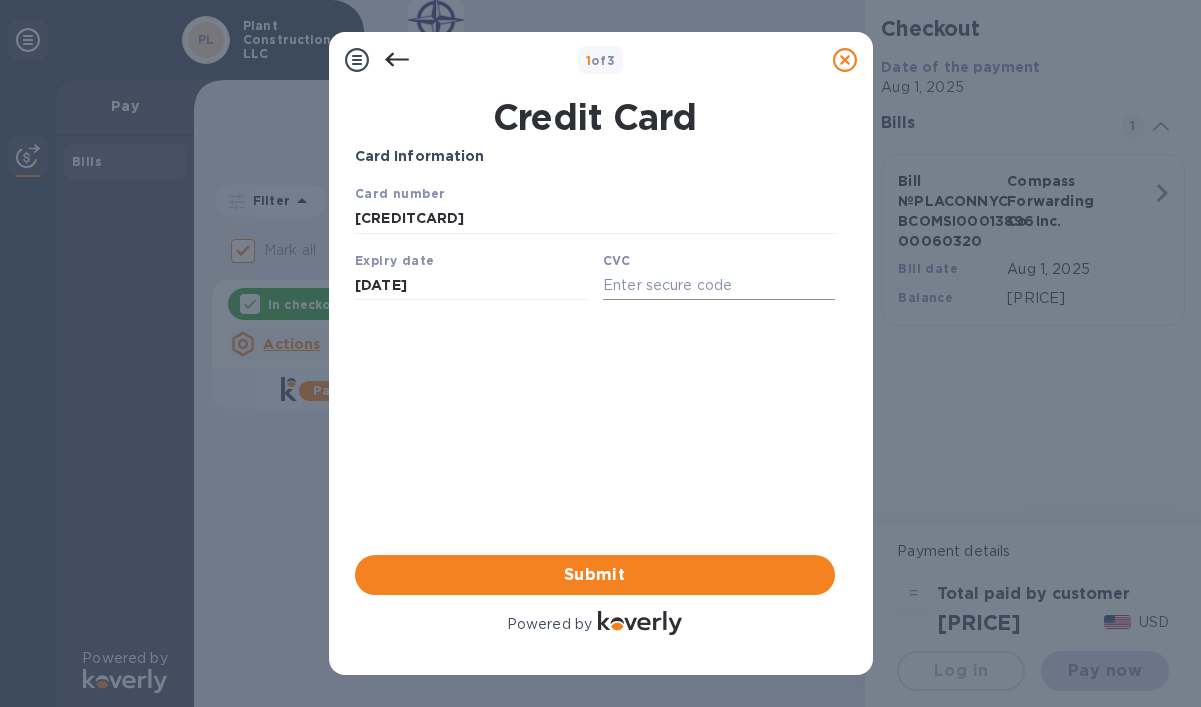 type on "[DATE]" 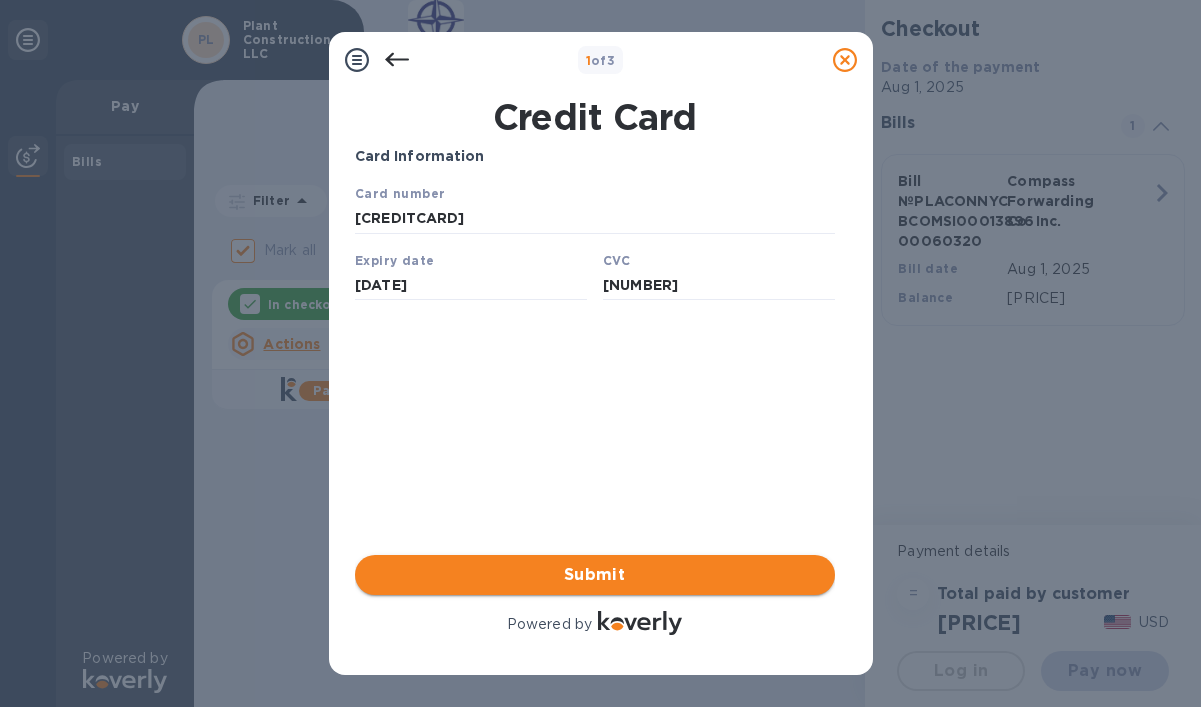 type on "[NUMBER]" 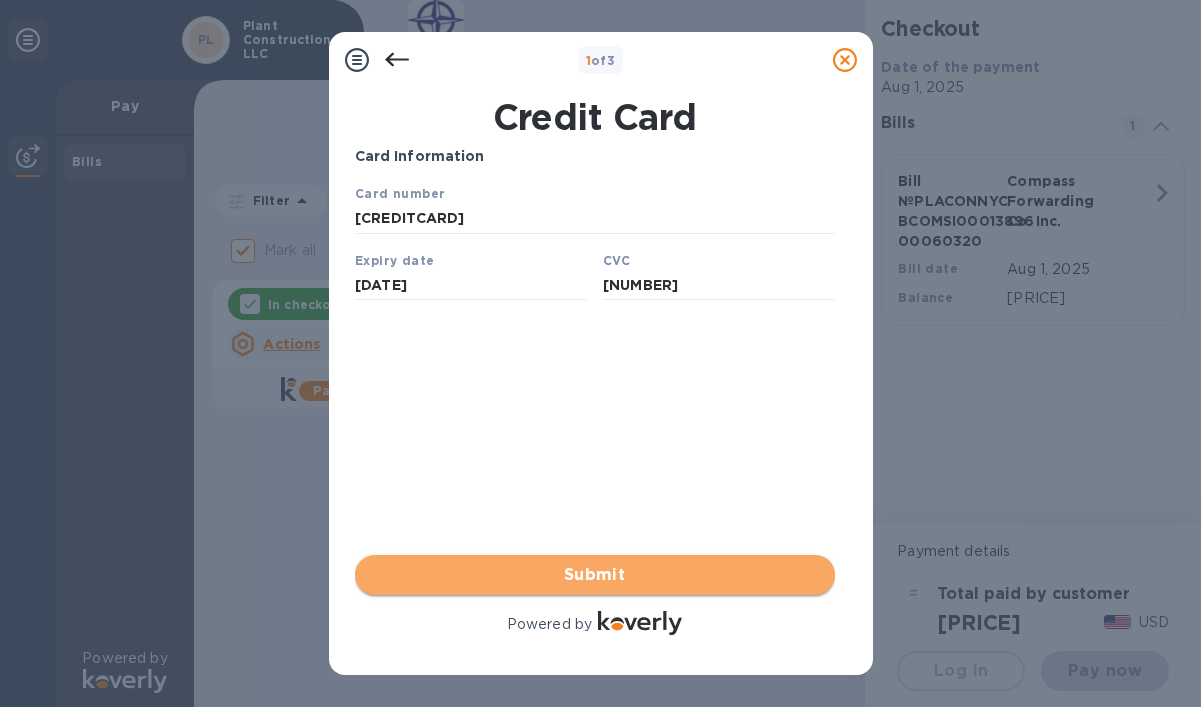 click on "Submit" at bounding box center (595, 575) 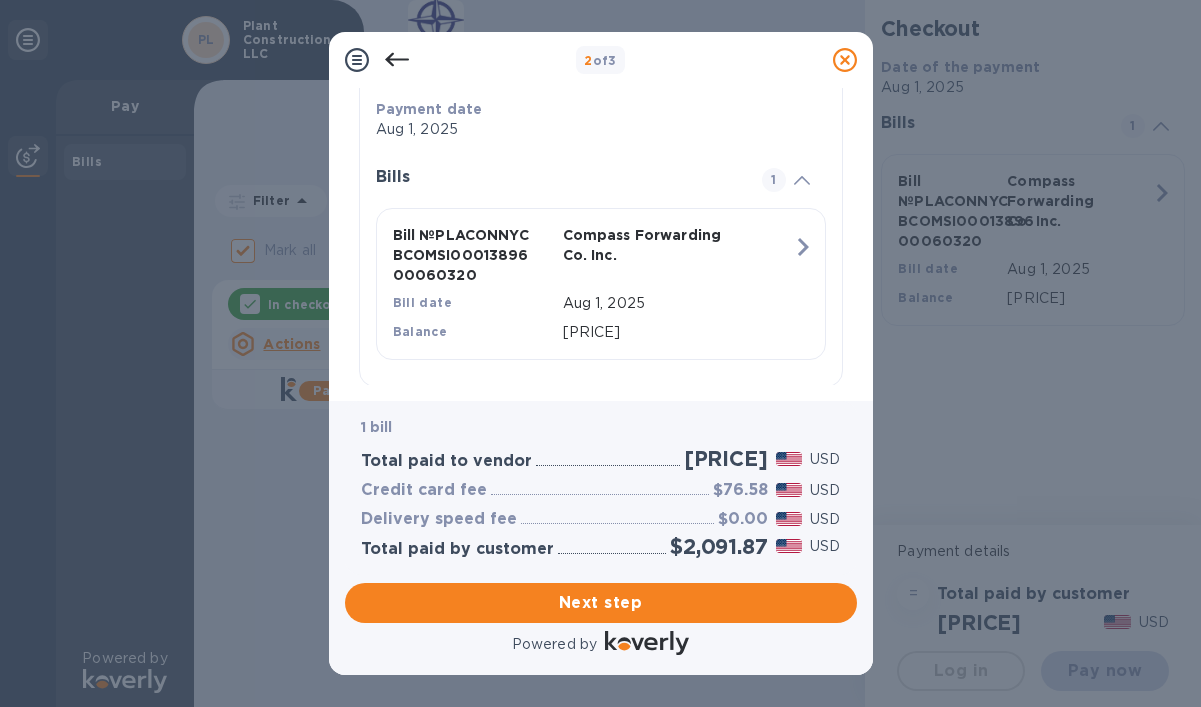 scroll, scrollTop: 424, scrollLeft: 0, axis: vertical 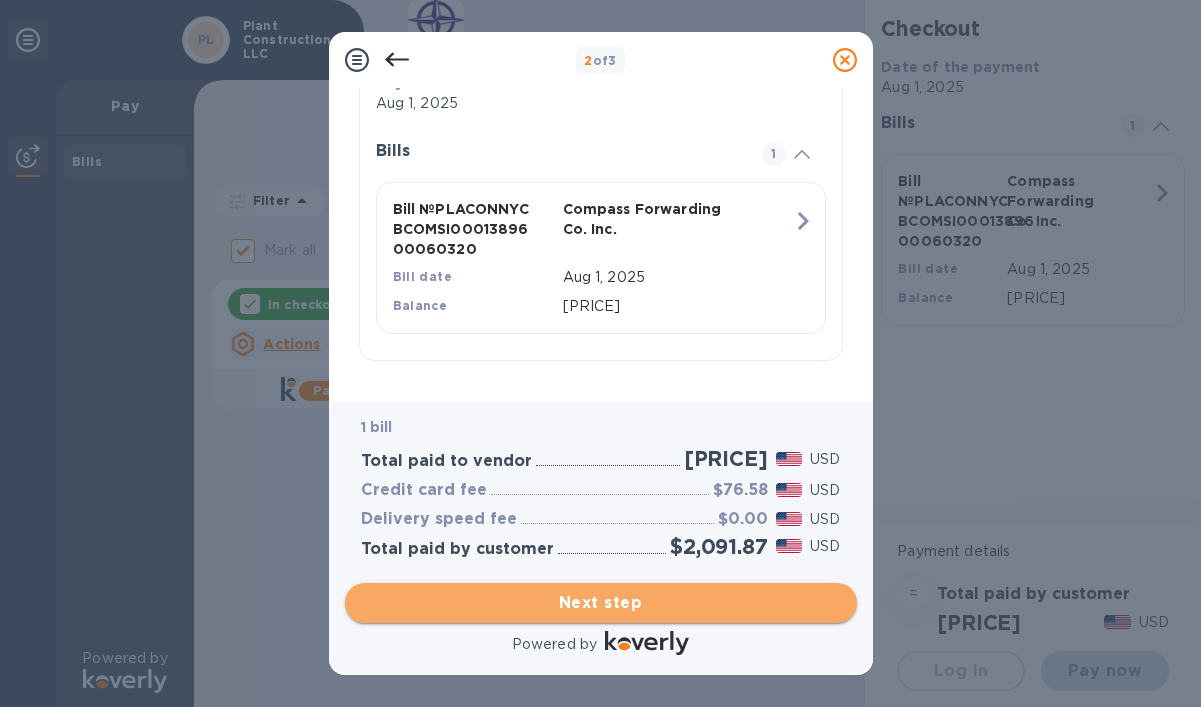 click on "Next step" at bounding box center [601, 603] 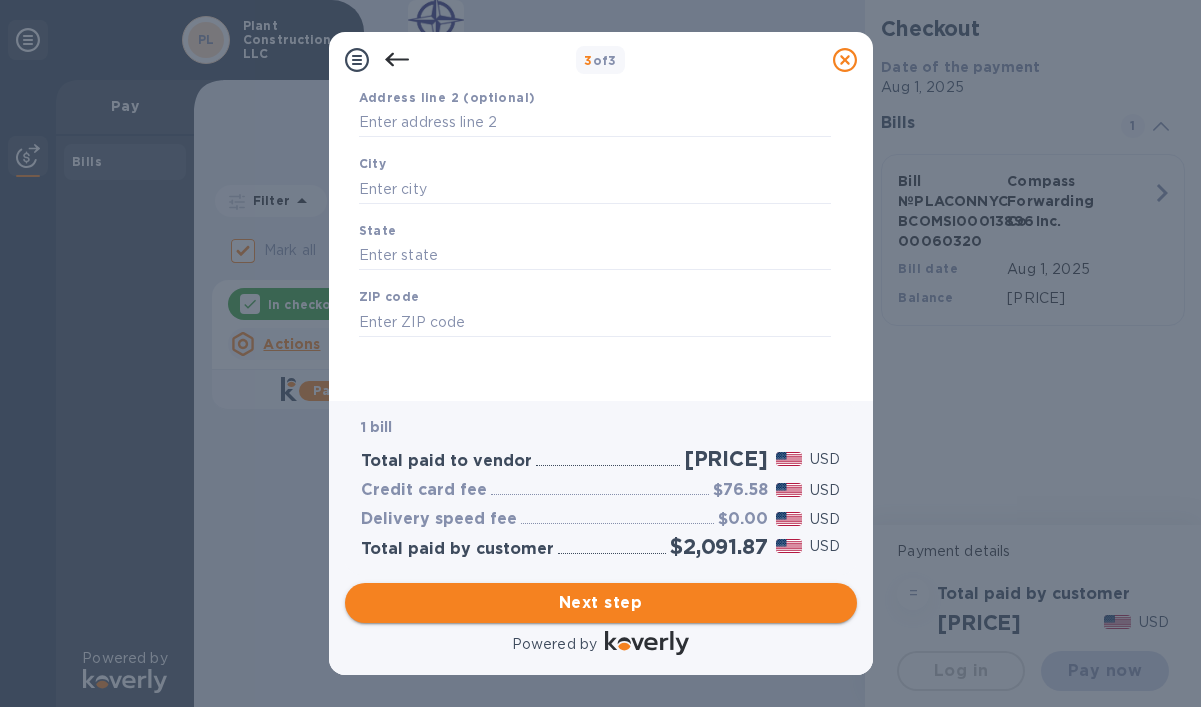 type on "United States" 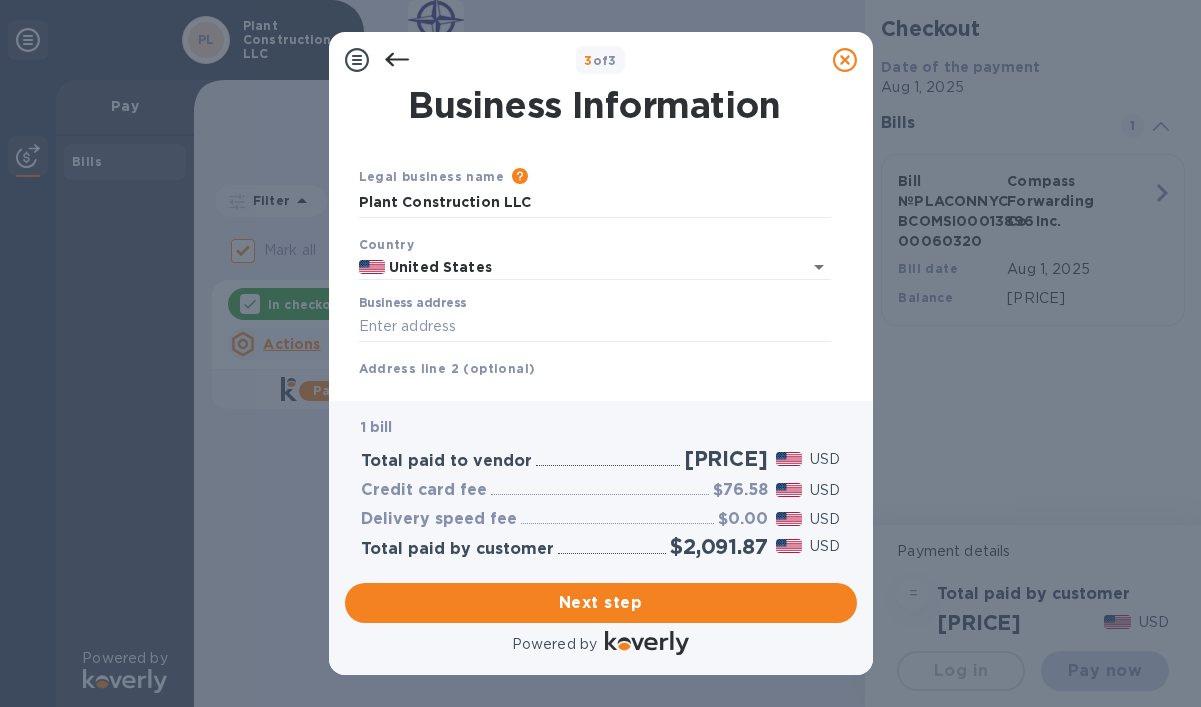 scroll, scrollTop: 271, scrollLeft: 0, axis: vertical 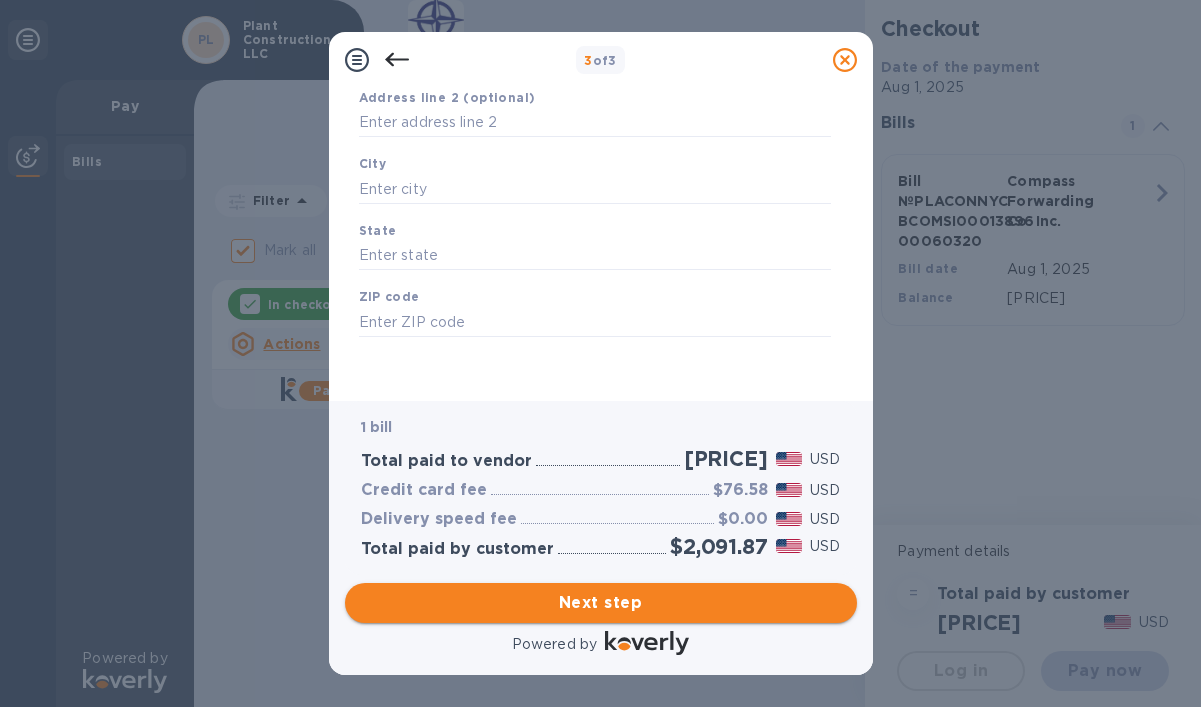 click on "Next step" at bounding box center (601, 603) 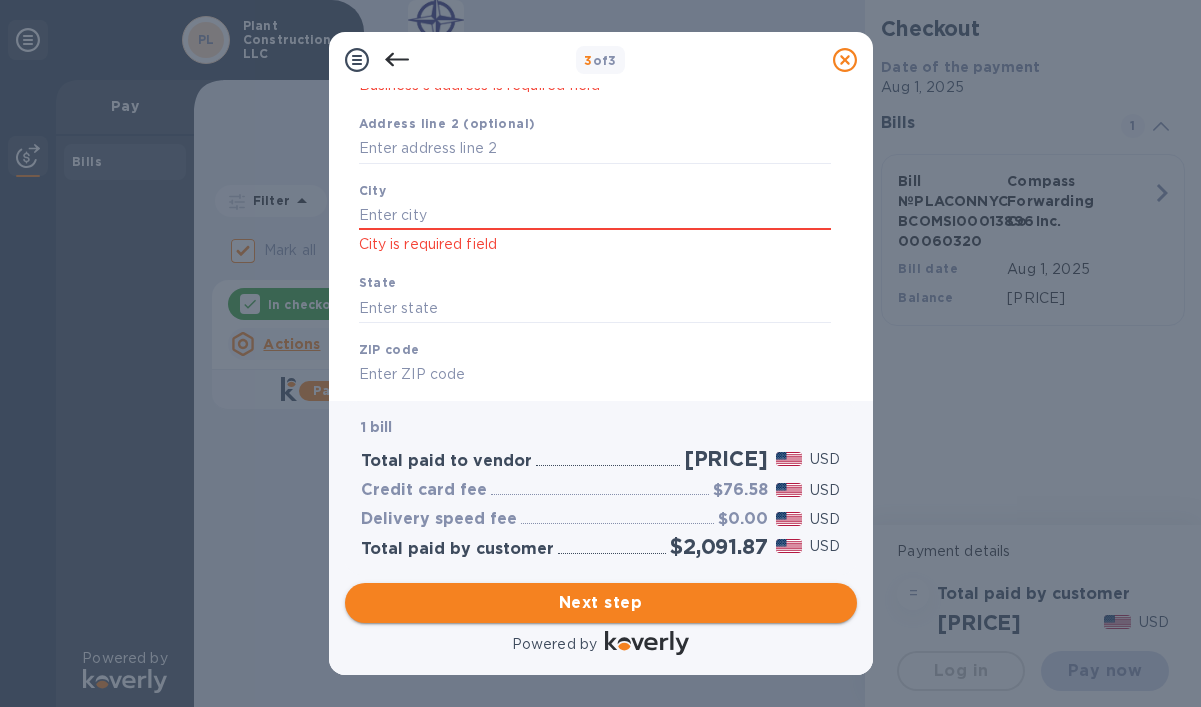 scroll, scrollTop: 297, scrollLeft: 0, axis: vertical 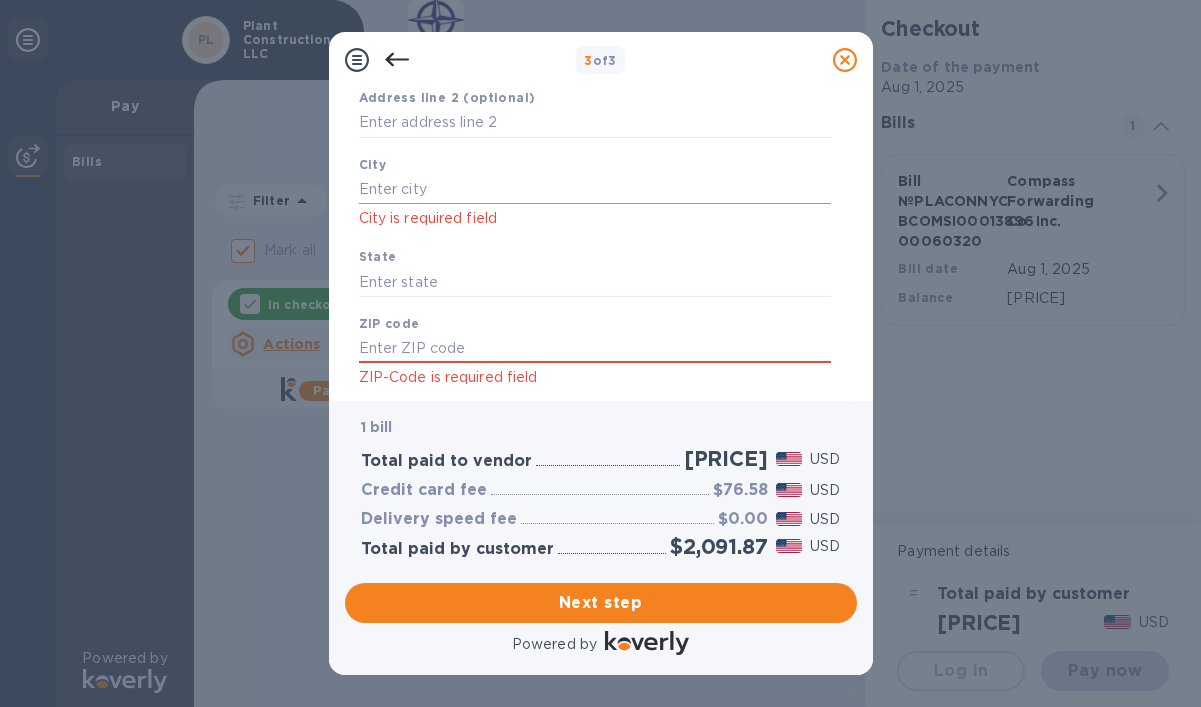 click at bounding box center [595, 189] 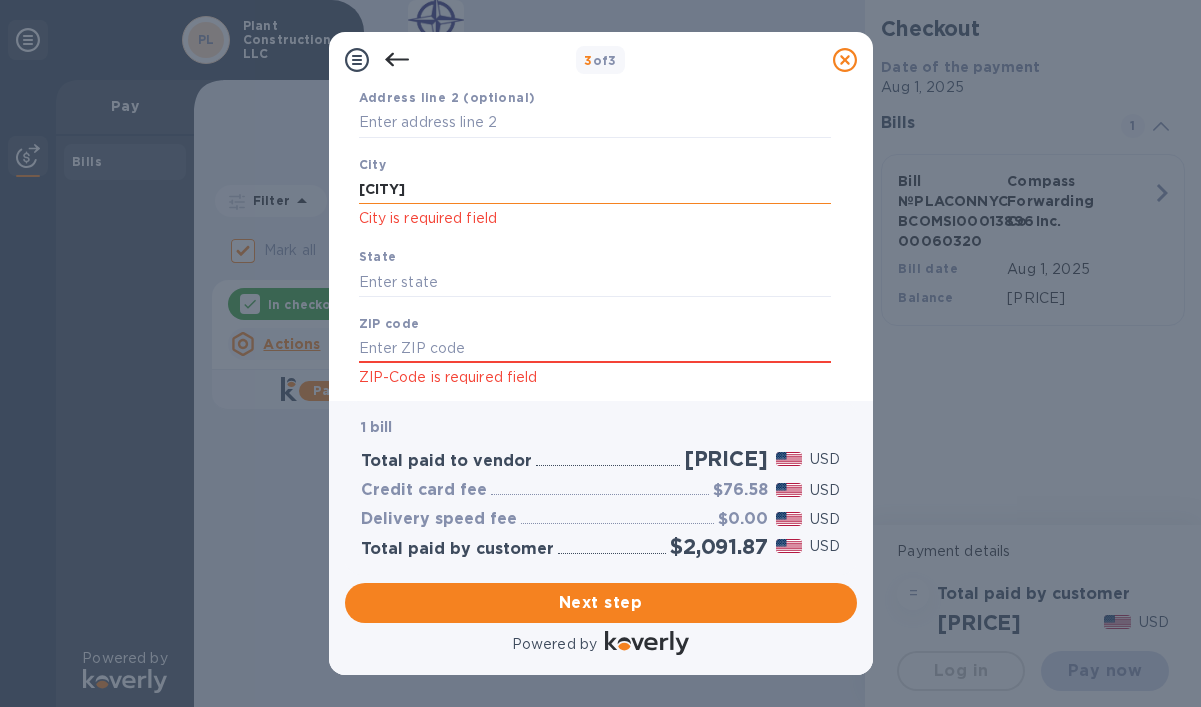 type on "[CITY]" 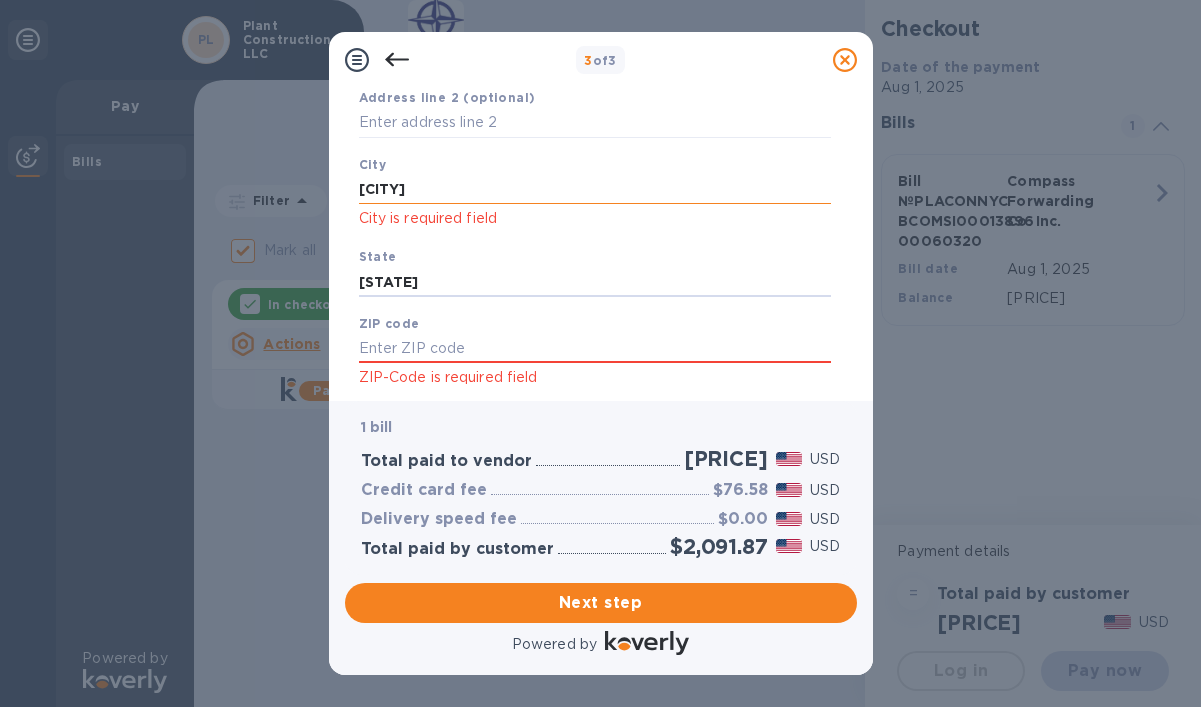 type on "[STATE]" 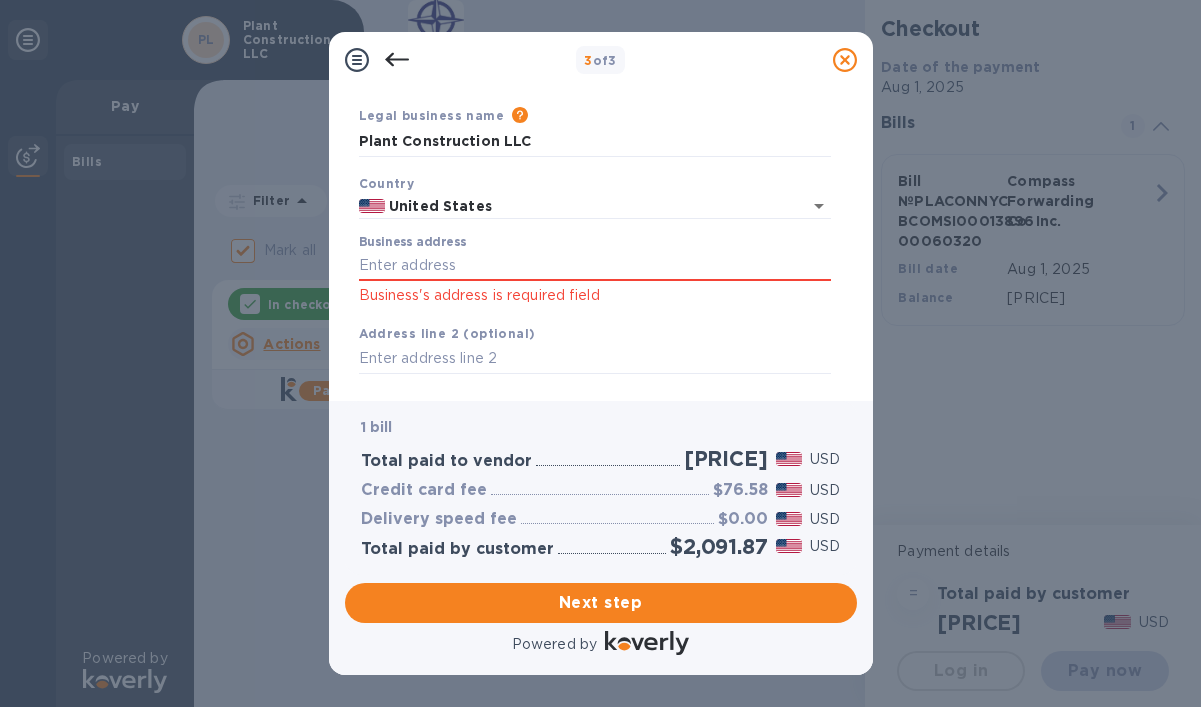 scroll, scrollTop: 0, scrollLeft: 0, axis: both 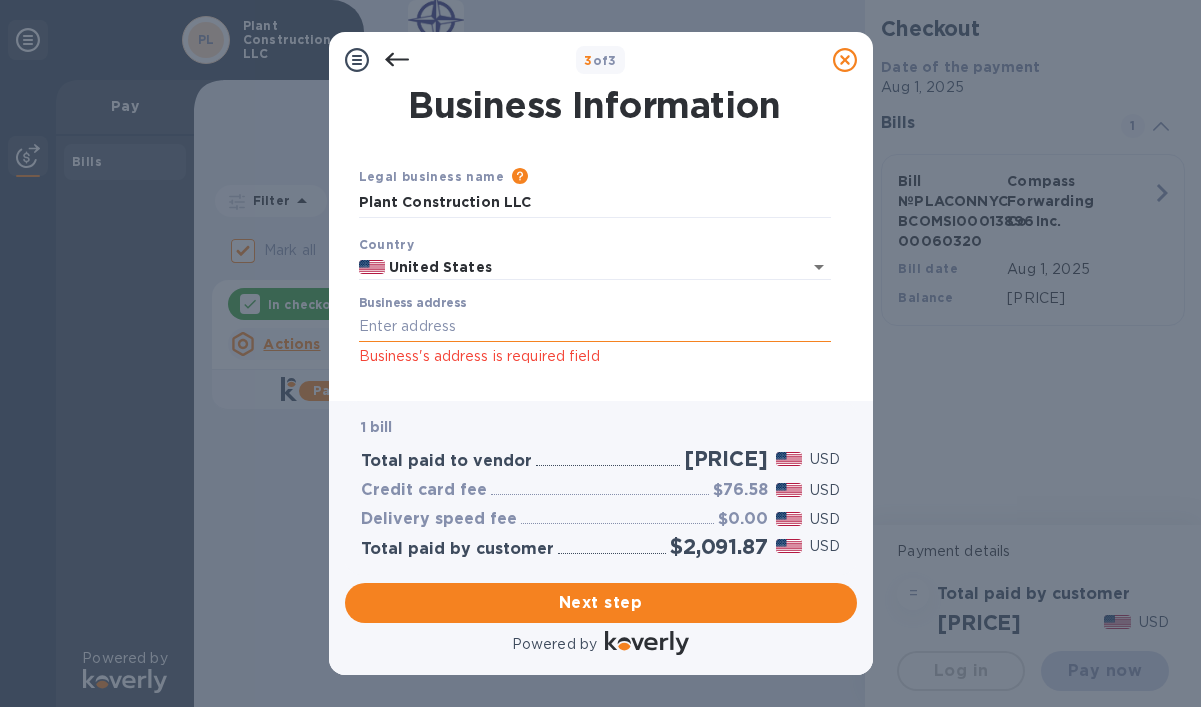 type on "[ZIP]" 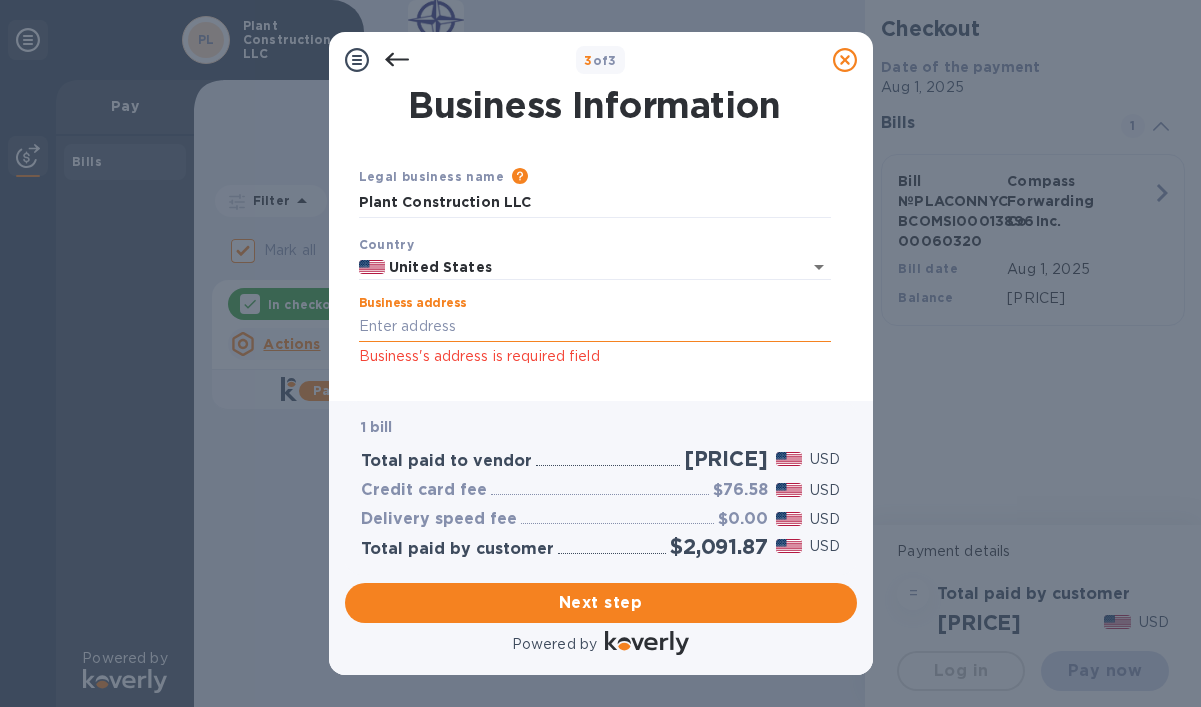 click on "Business address" at bounding box center (595, 327) 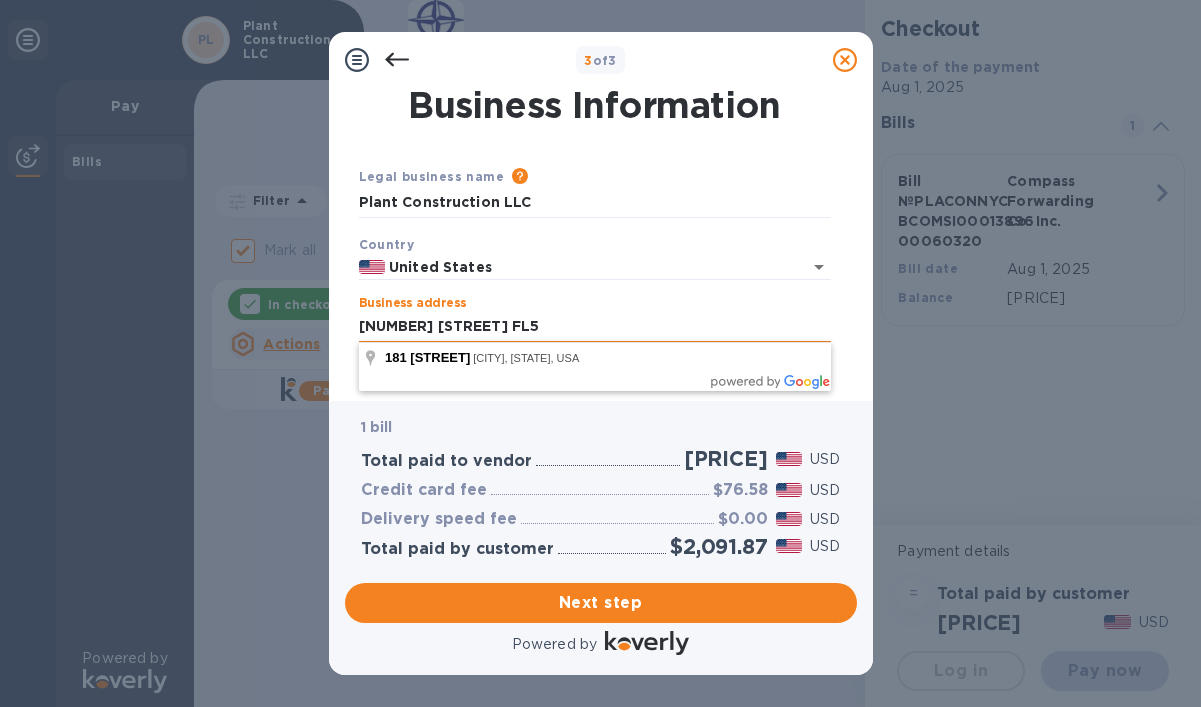 type on "[NUMBER] [STREET] FL5" 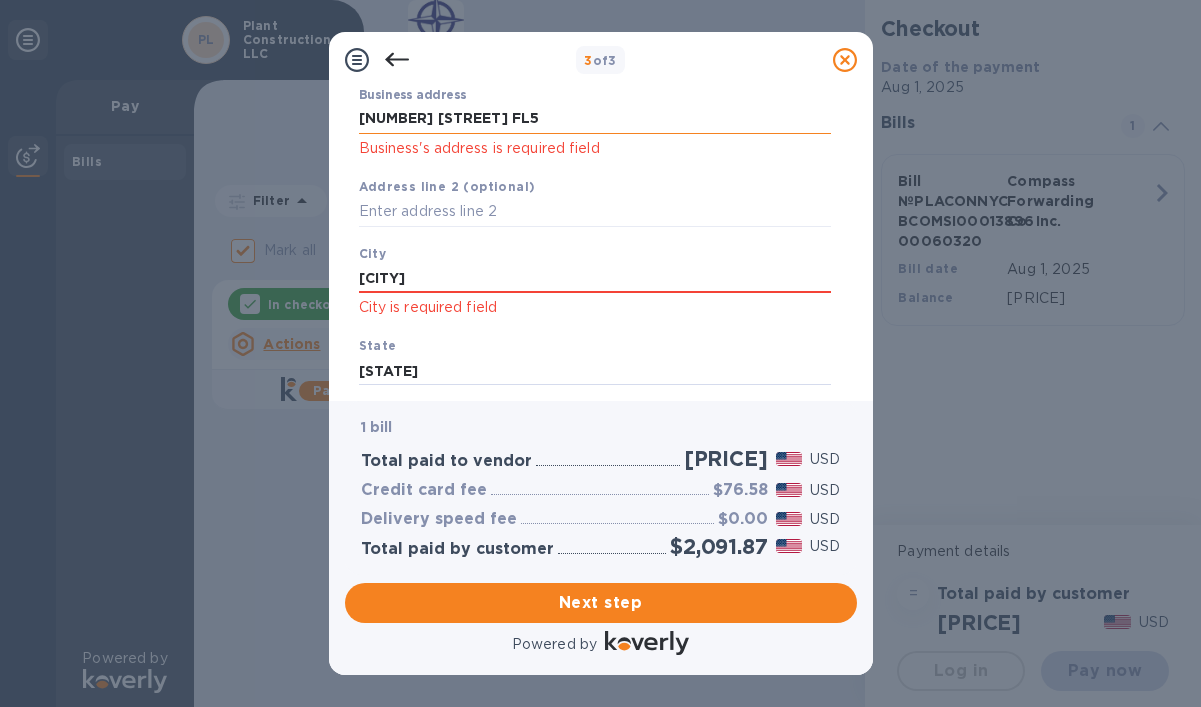 scroll, scrollTop: 350, scrollLeft: 0, axis: vertical 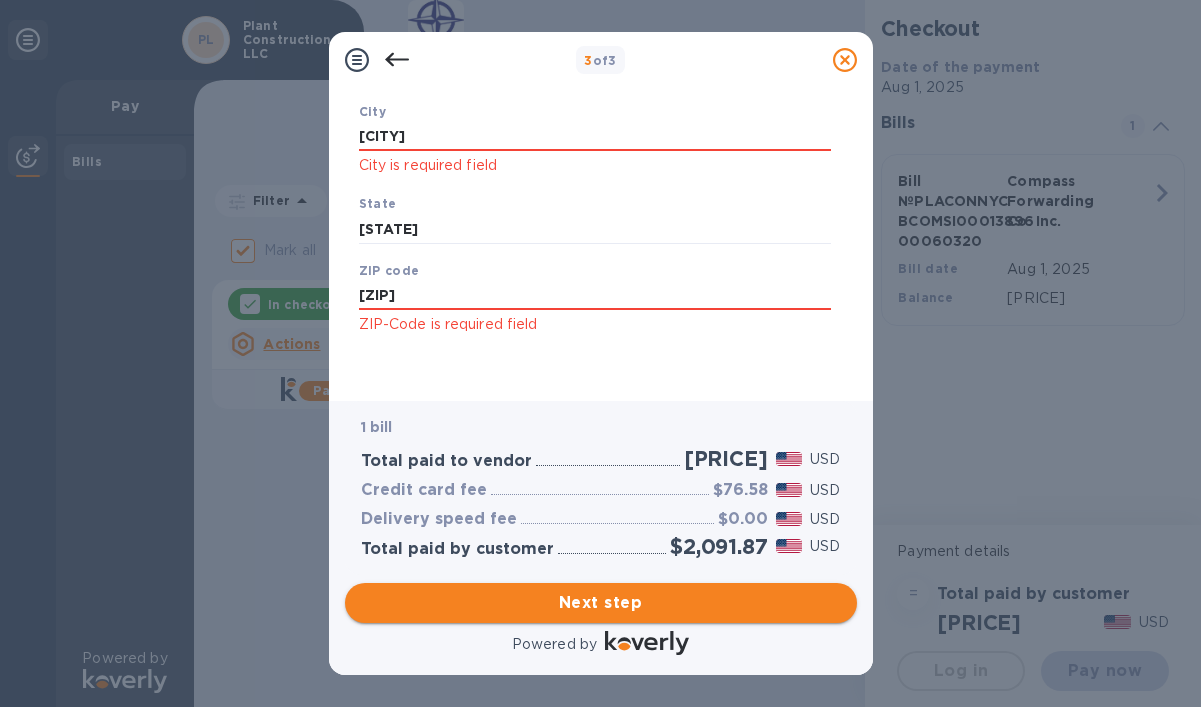 click on "Next step" at bounding box center [601, 603] 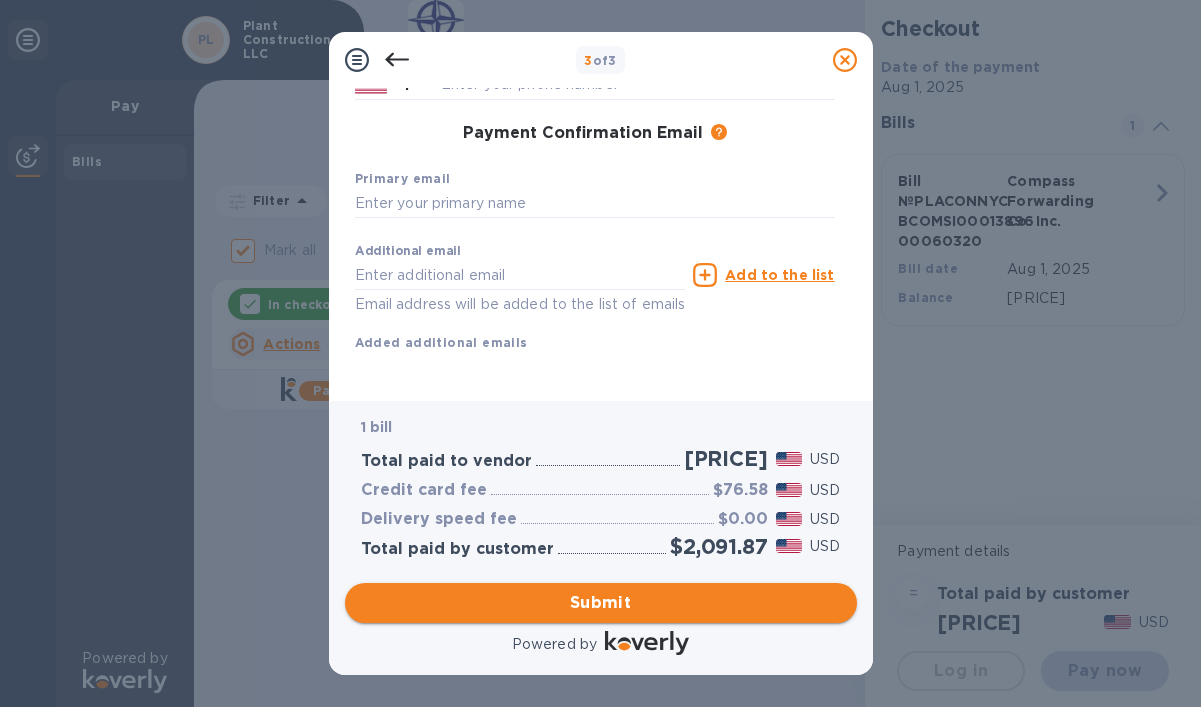 scroll, scrollTop: 318, scrollLeft: 0, axis: vertical 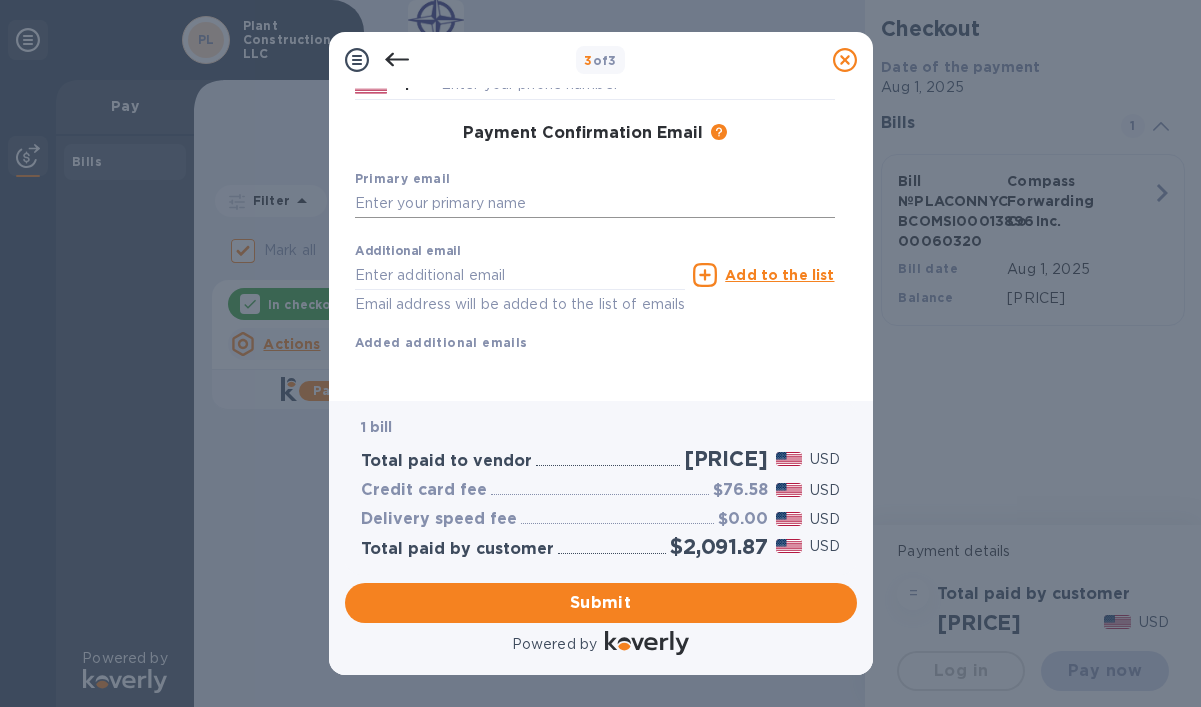 click at bounding box center [595, 204] 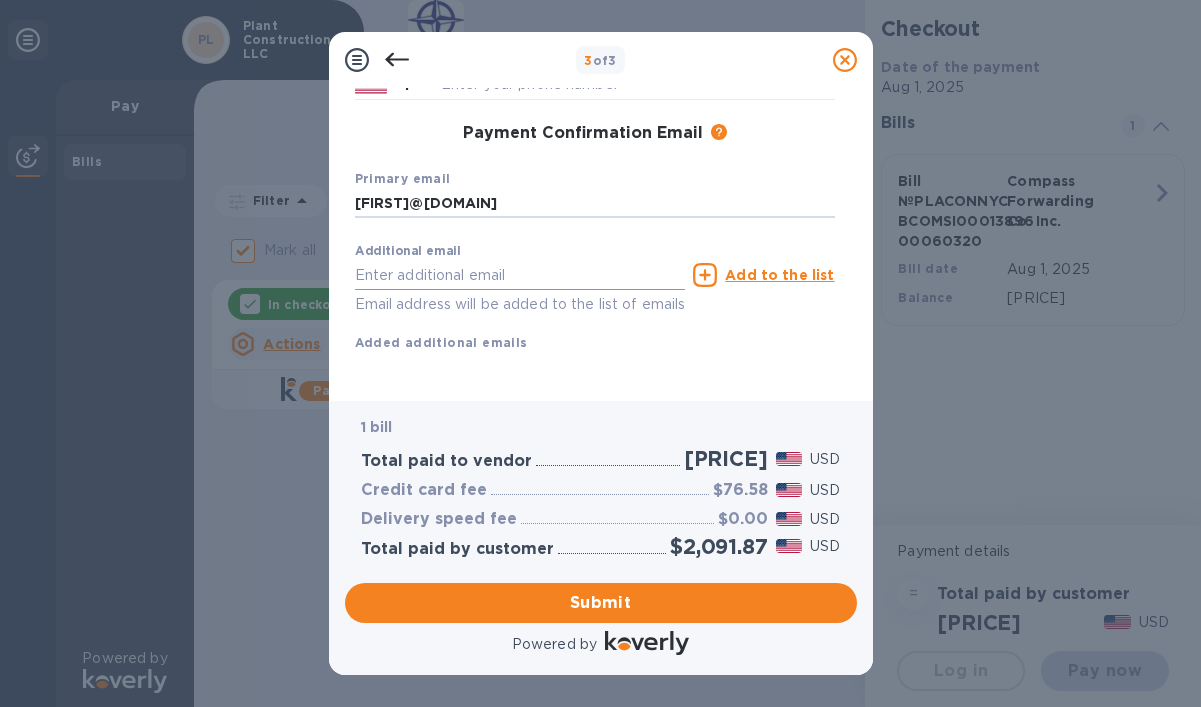 type on "[FIRST]@[DOMAIN]" 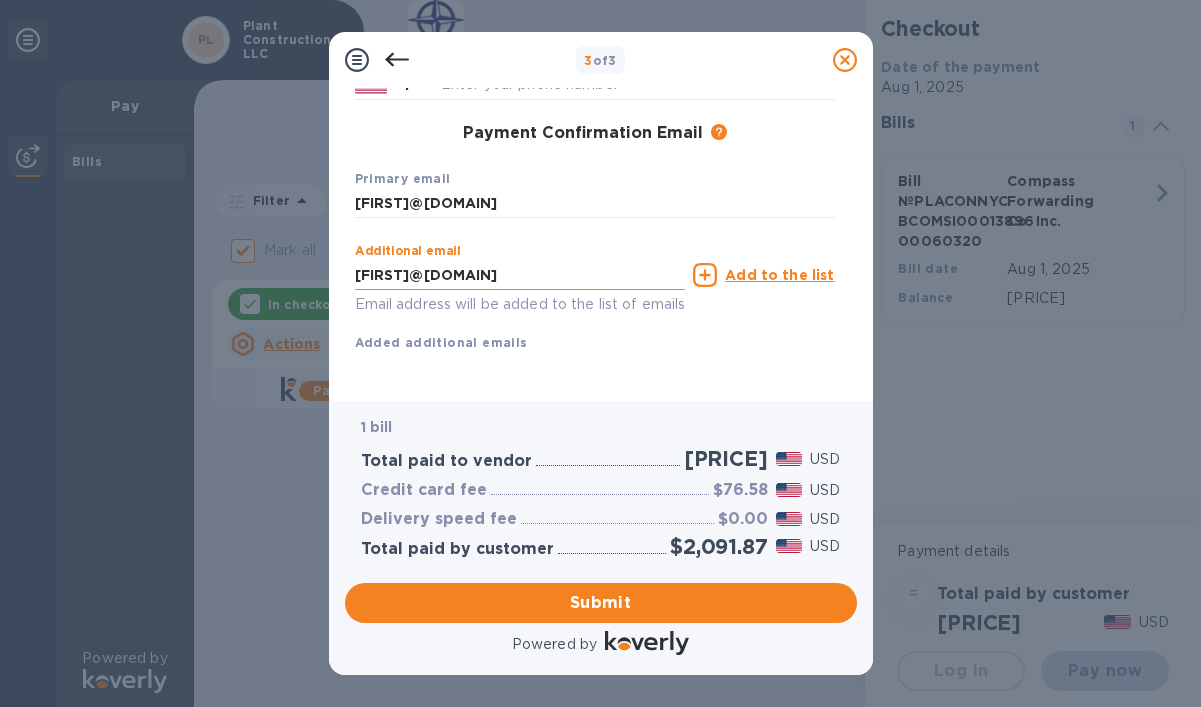 type on "[FIRST]@[DOMAIN]" 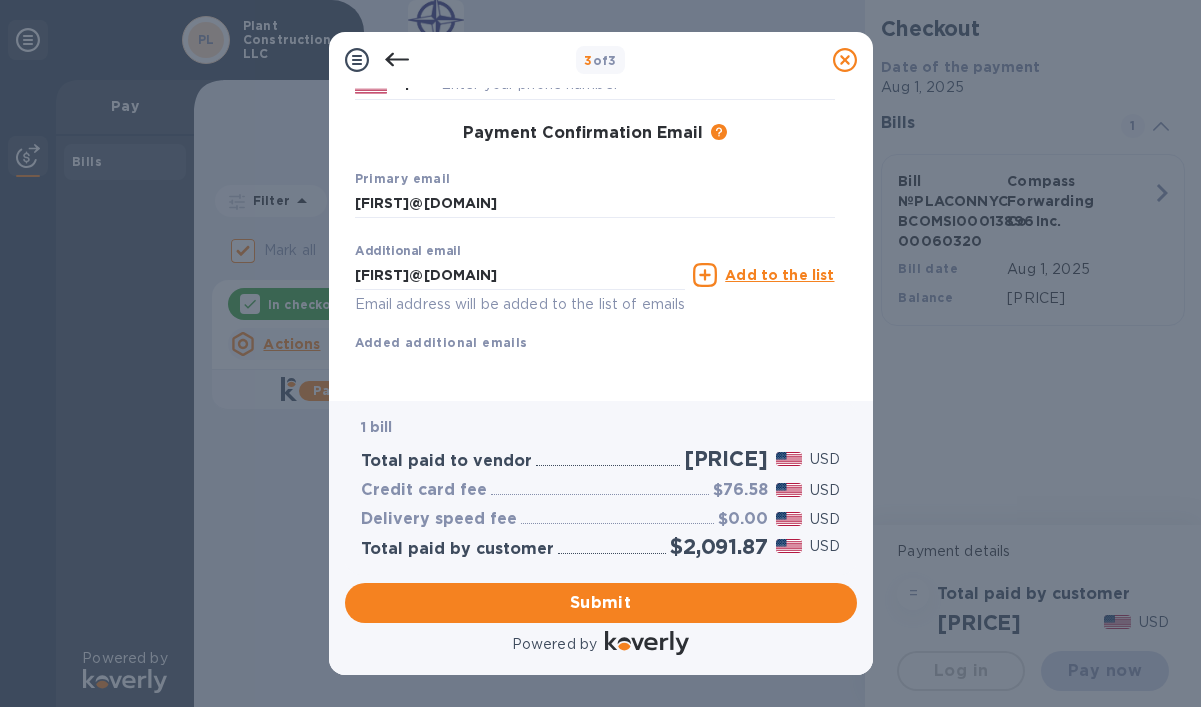 click on "3  of  3 Payment Contact Information First name Last name Phone number +1 Payment Confirmation Email The added email addresses will be used to send the payment confirmation. Primary email [FIRST]@[DOMAIN] Additional email [FIRST]@[DOMAIN] Email address will be added to the list of emails Add to the list Added additional emails Submit 1 bill Total paid to vendor [PRICE] USD Credit card fee [PRICE] USD Delivery speed fee $0.00 USD Total paid by customer [PRICE] USD Submit Powered by" at bounding box center [600, 353] 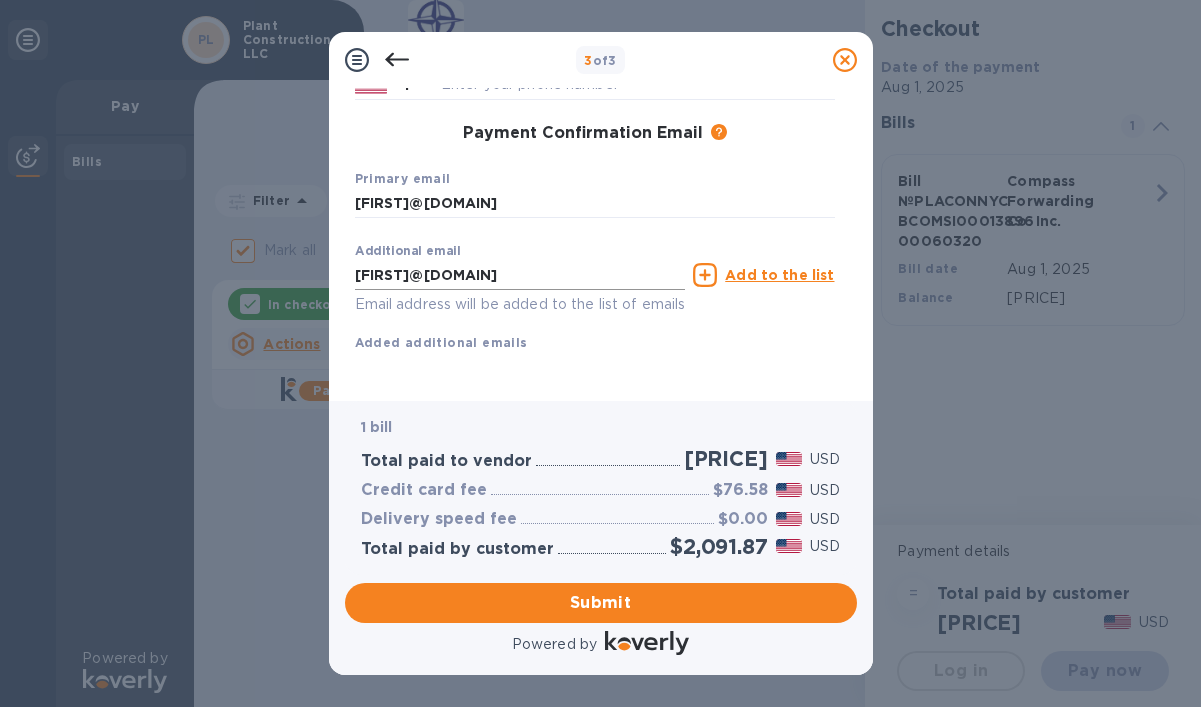 click on "[FIRST]@[DOMAIN]" at bounding box center (520, 275) 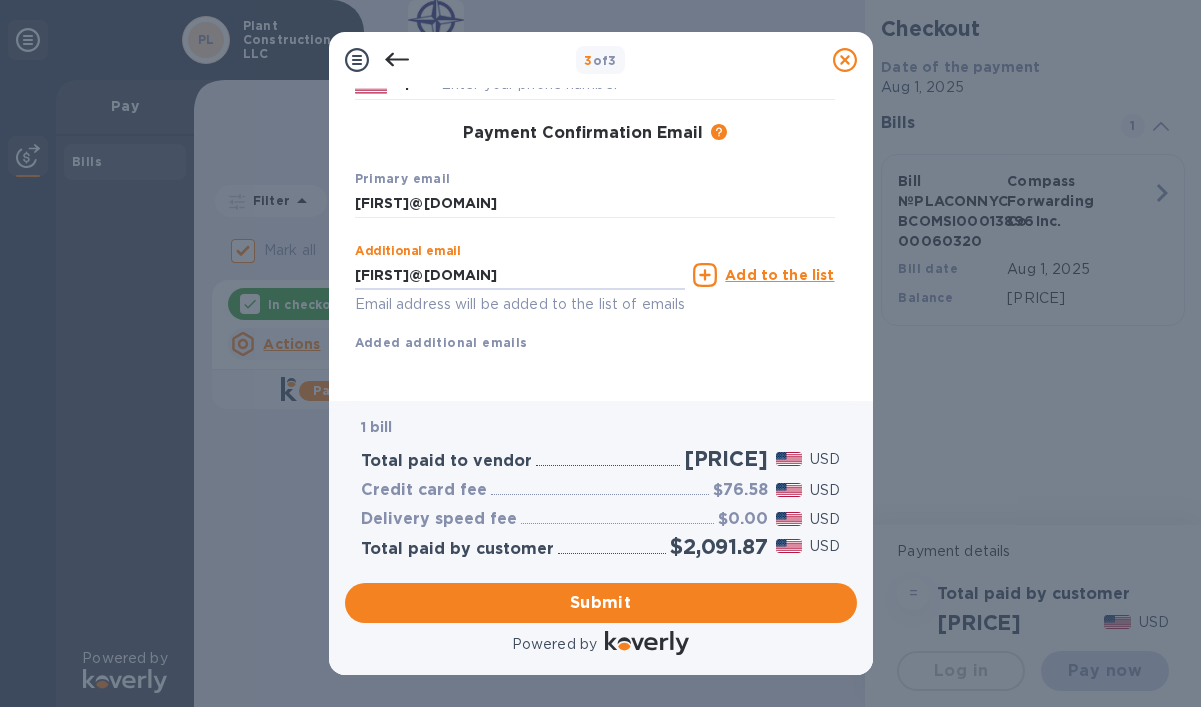 click on "Add to the list" at bounding box center (779, 275) 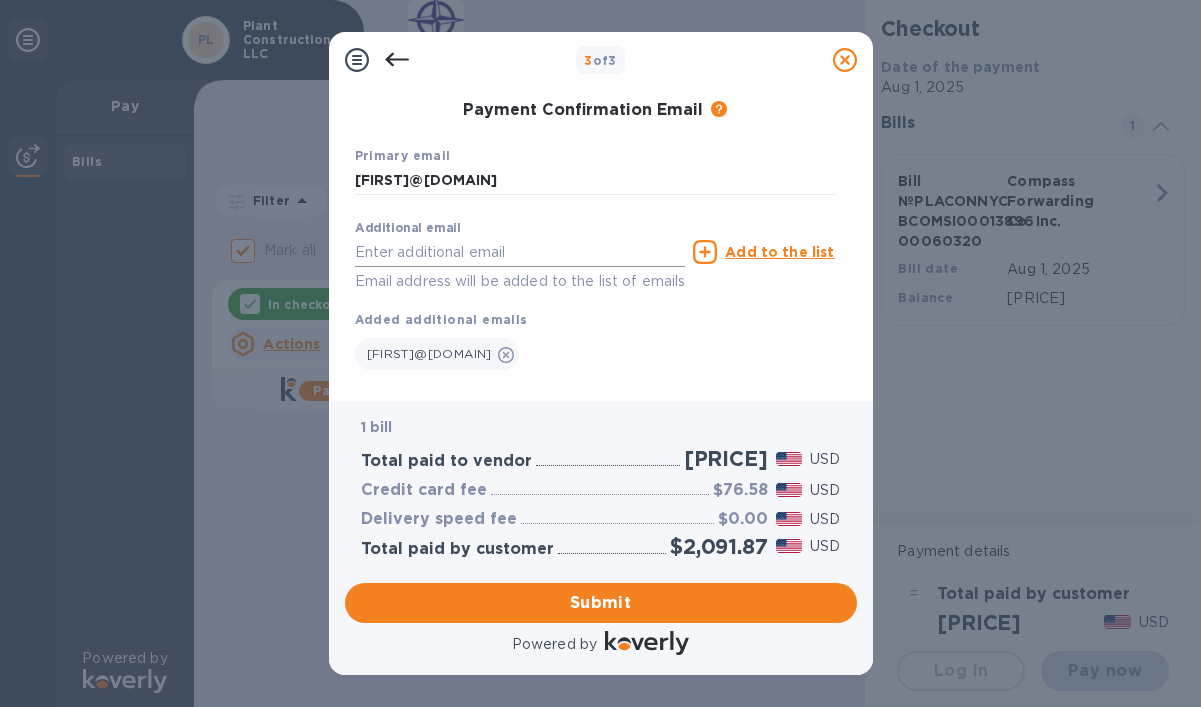 click at bounding box center (520, 252) 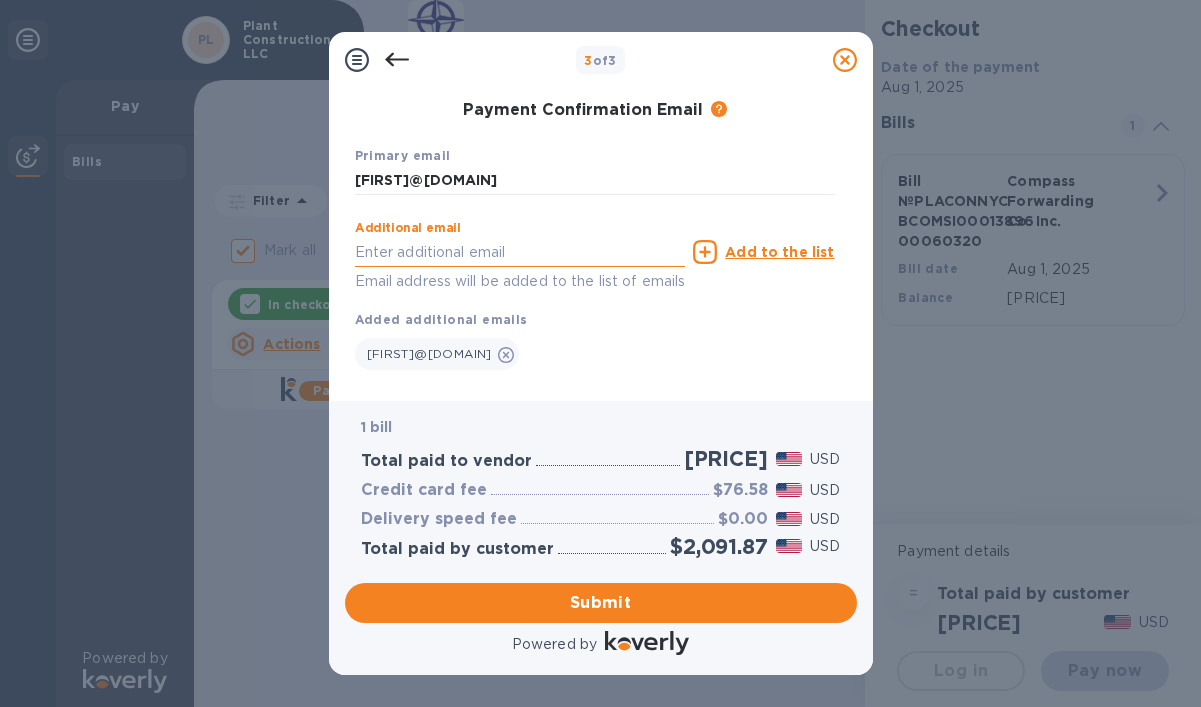paste on "[DOMAIN]" 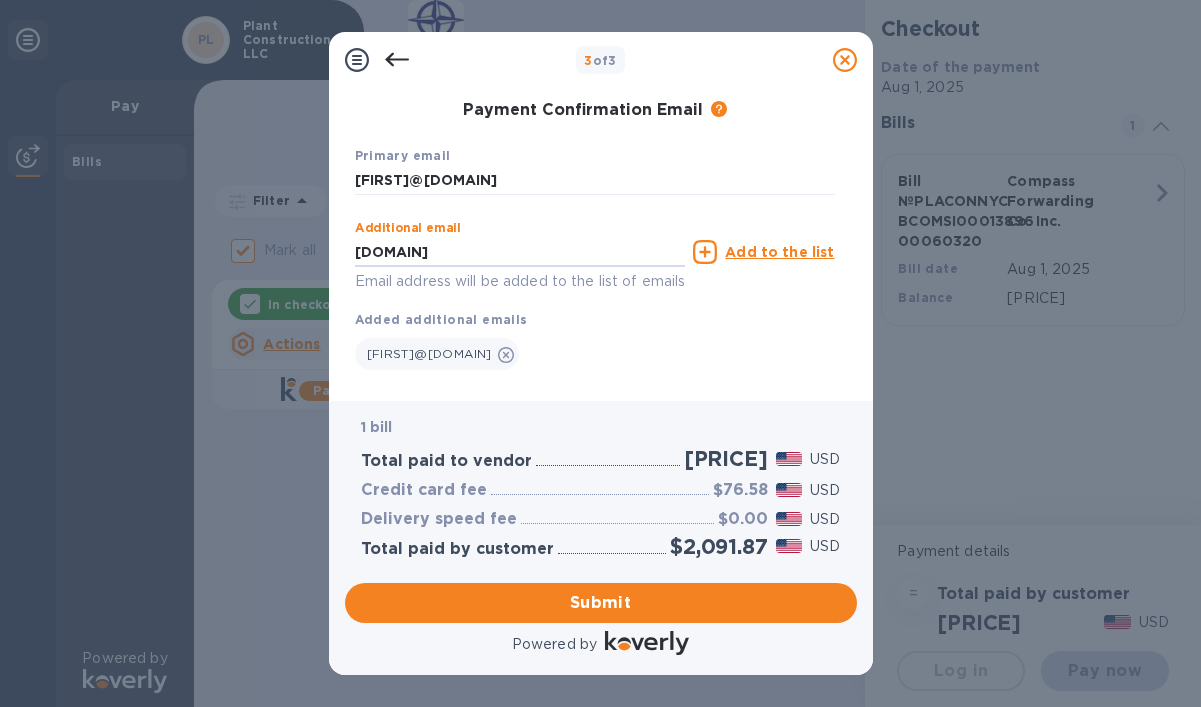type on "[DOMAIN]" 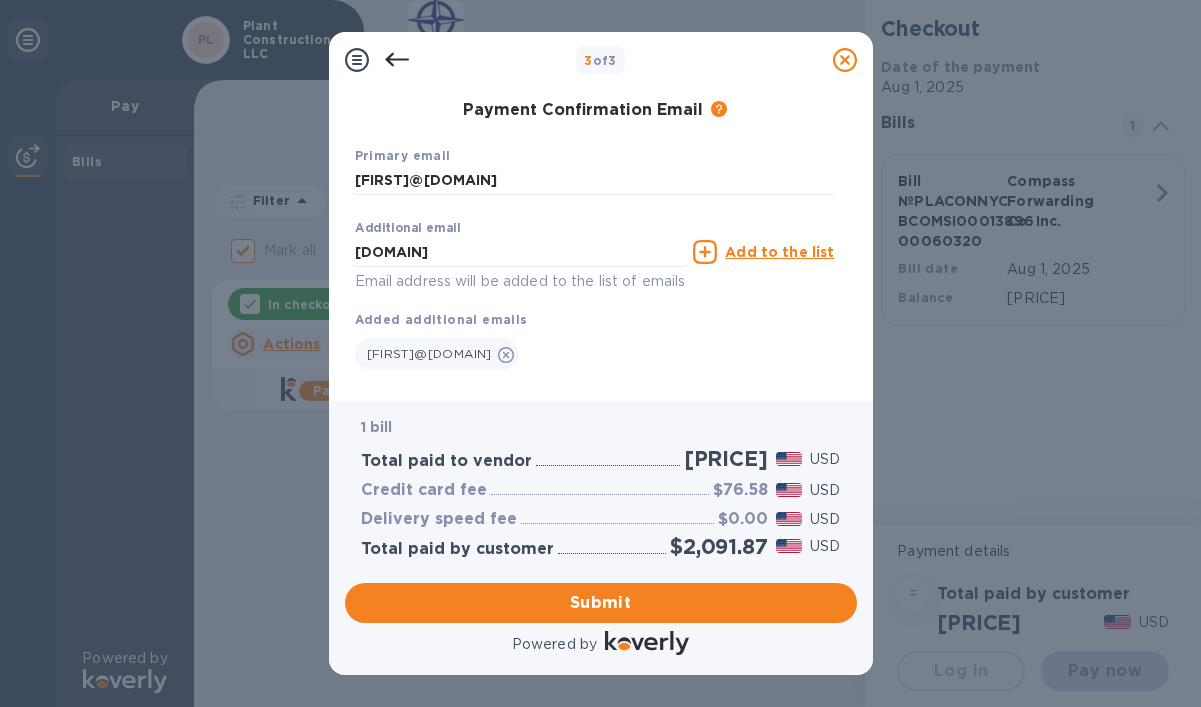 click on "Add to the list" at bounding box center (779, 252) 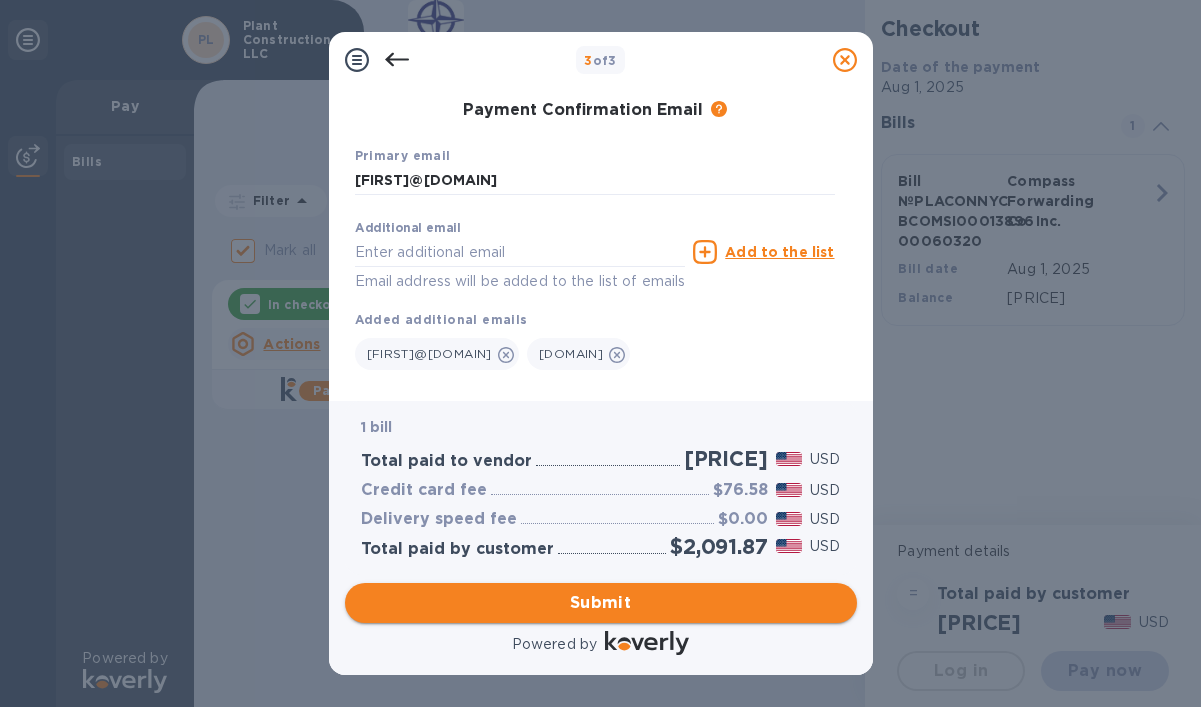 click on "Submit" at bounding box center (601, 603) 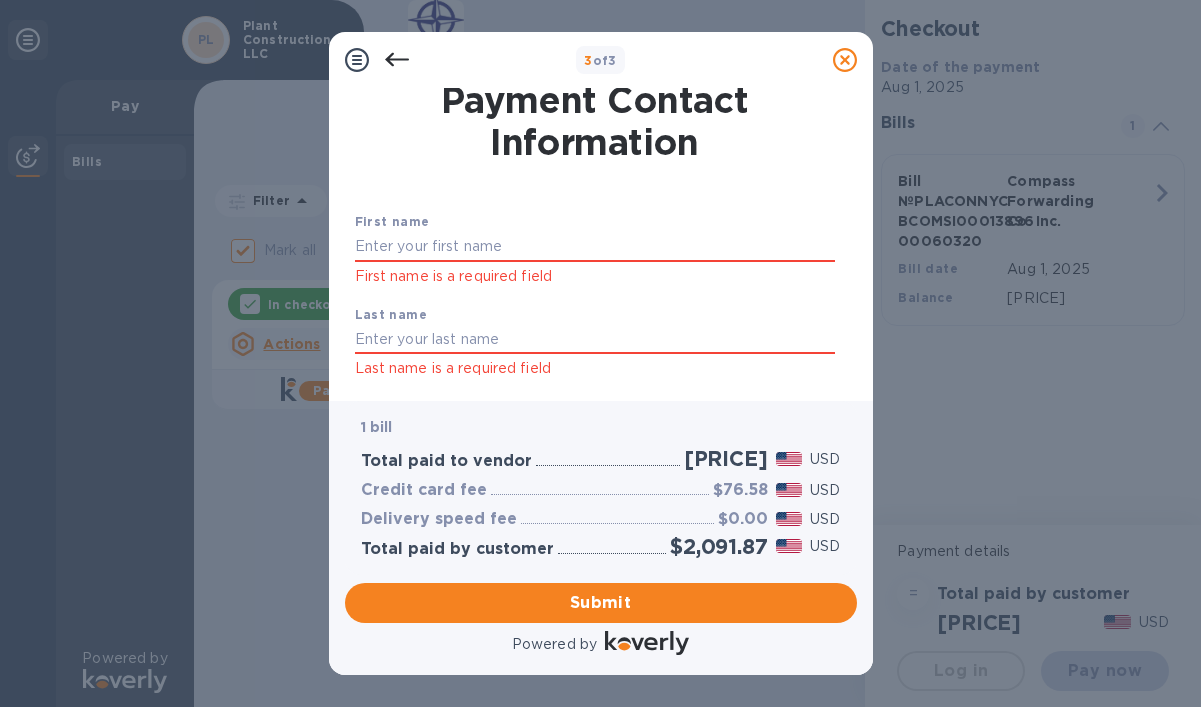 scroll, scrollTop: 0, scrollLeft: 0, axis: both 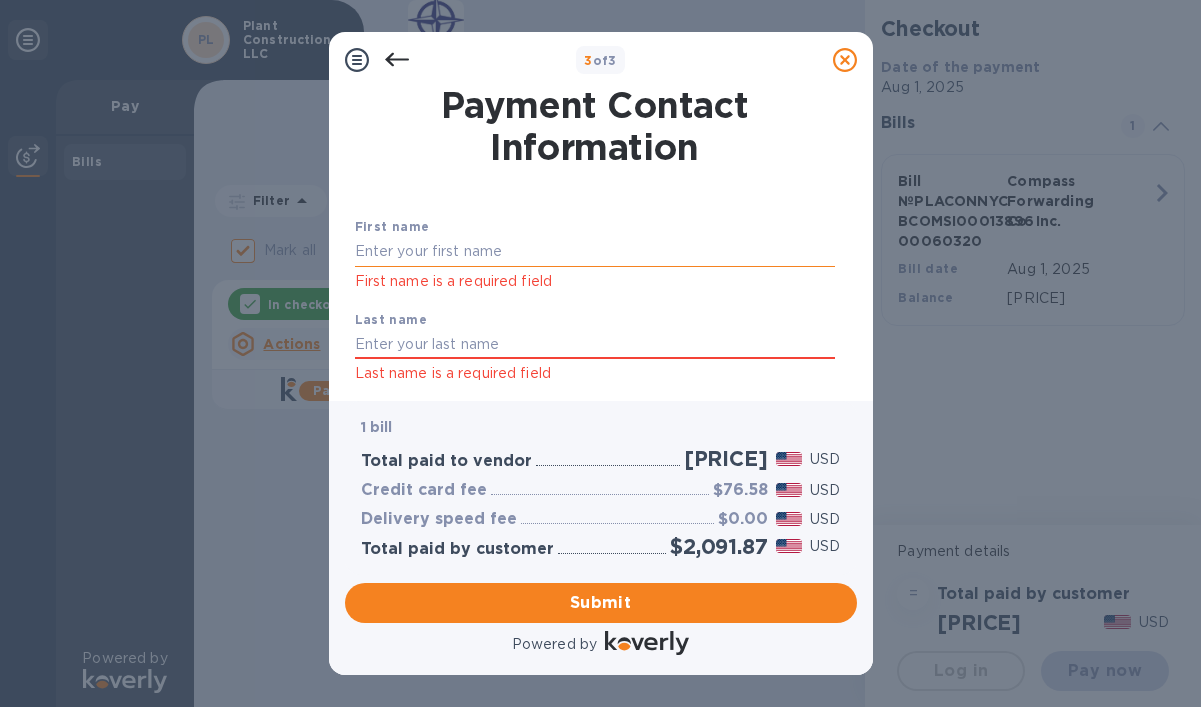 click at bounding box center (595, 252) 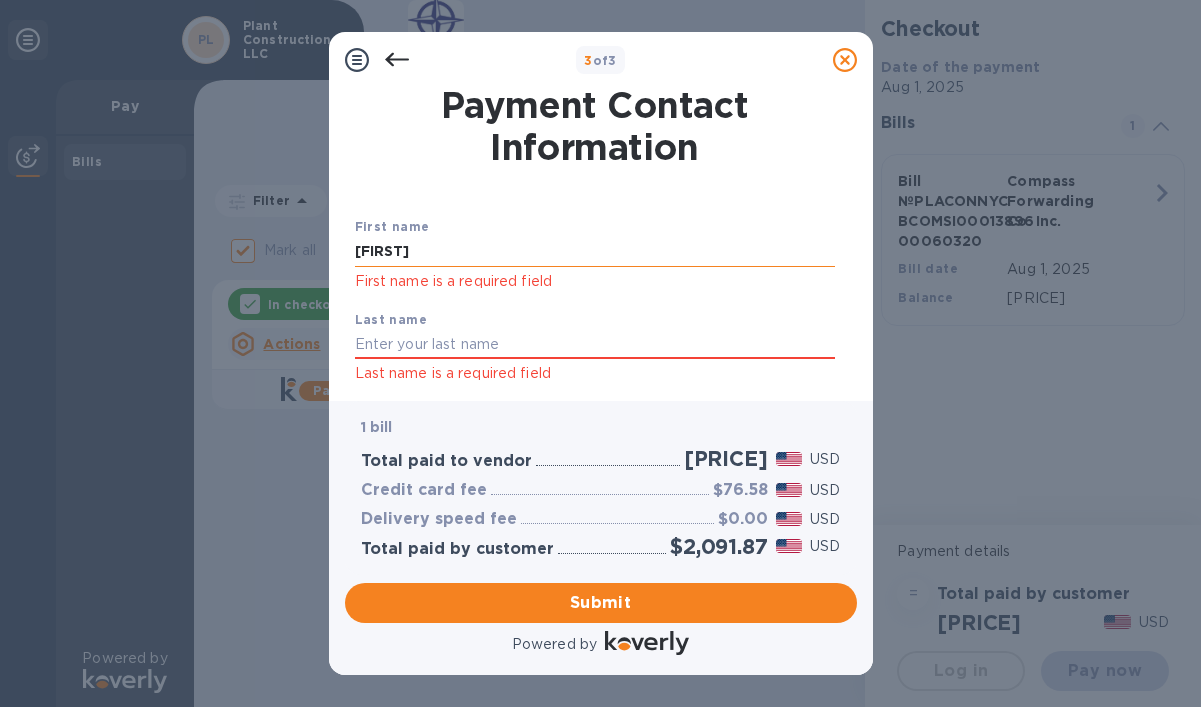 type on "[FIRST]" 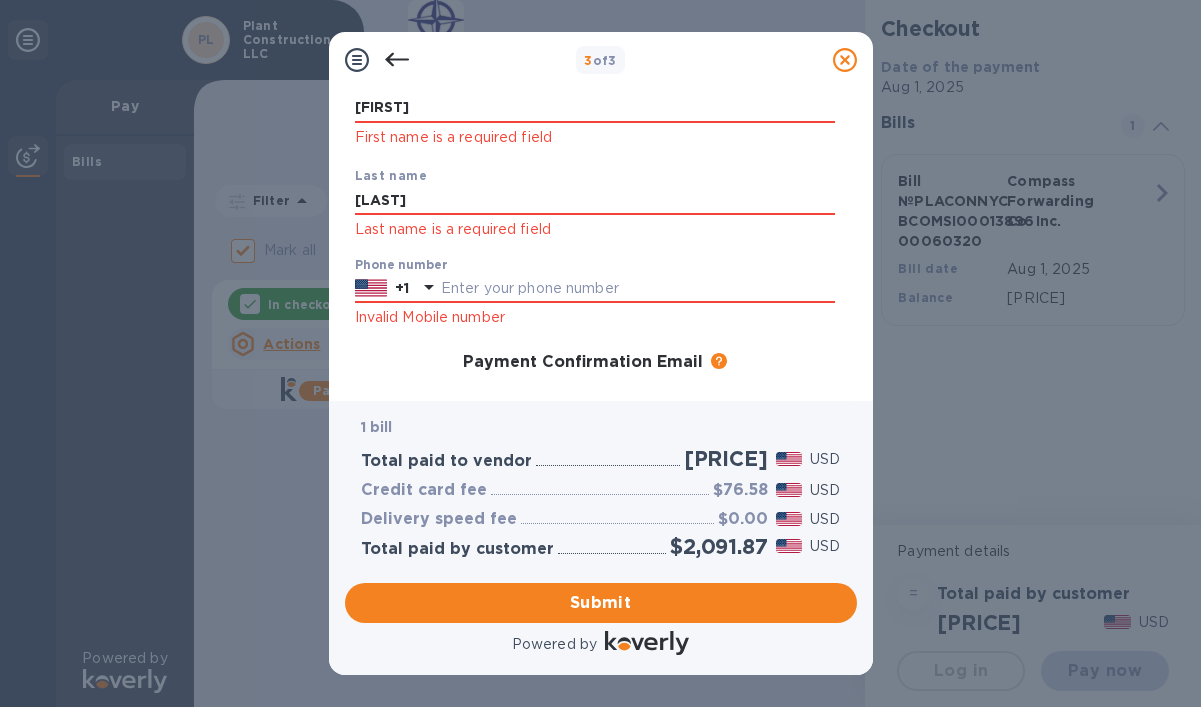 scroll, scrollTop: 137, scrollLeft: 0, axis: vertical 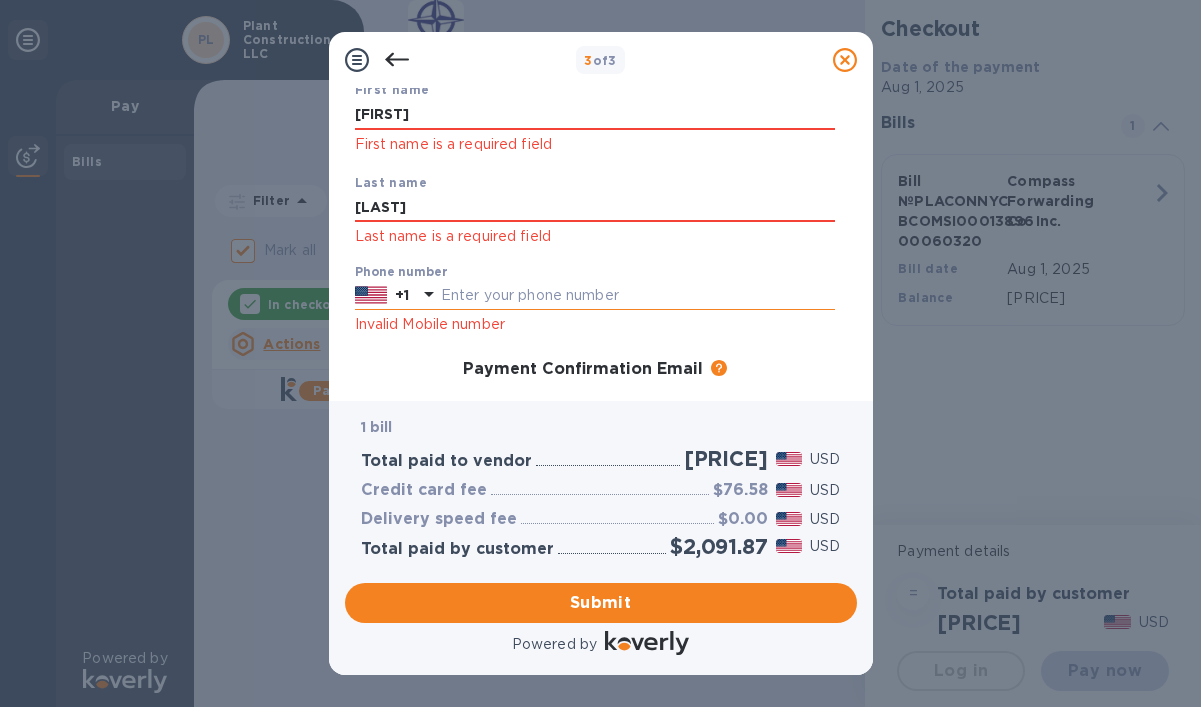 type on "[LAST]" 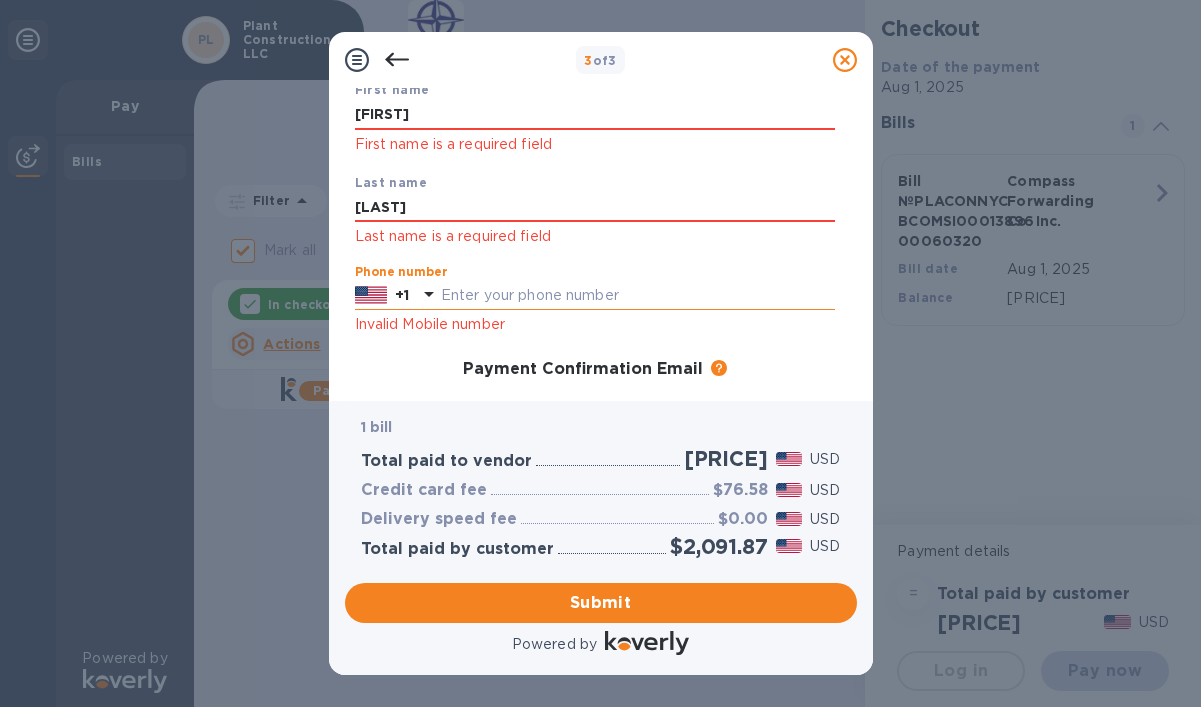click at bounding box center [638, 296] 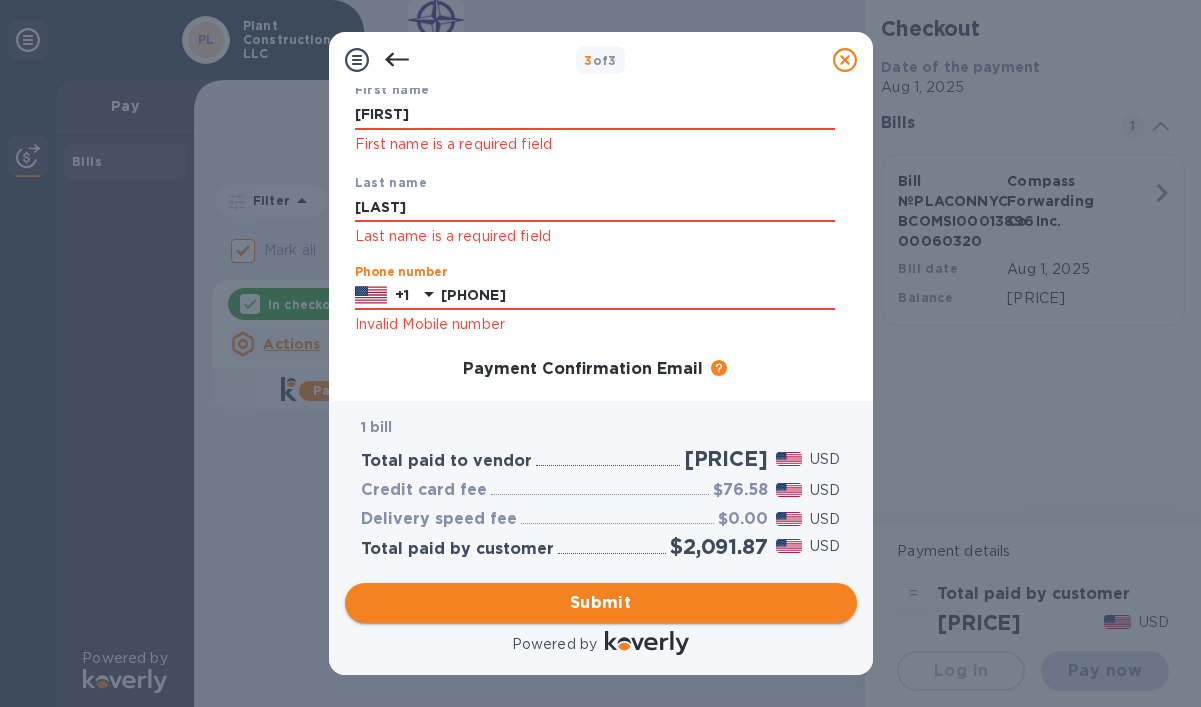 type on "[PHONE]" 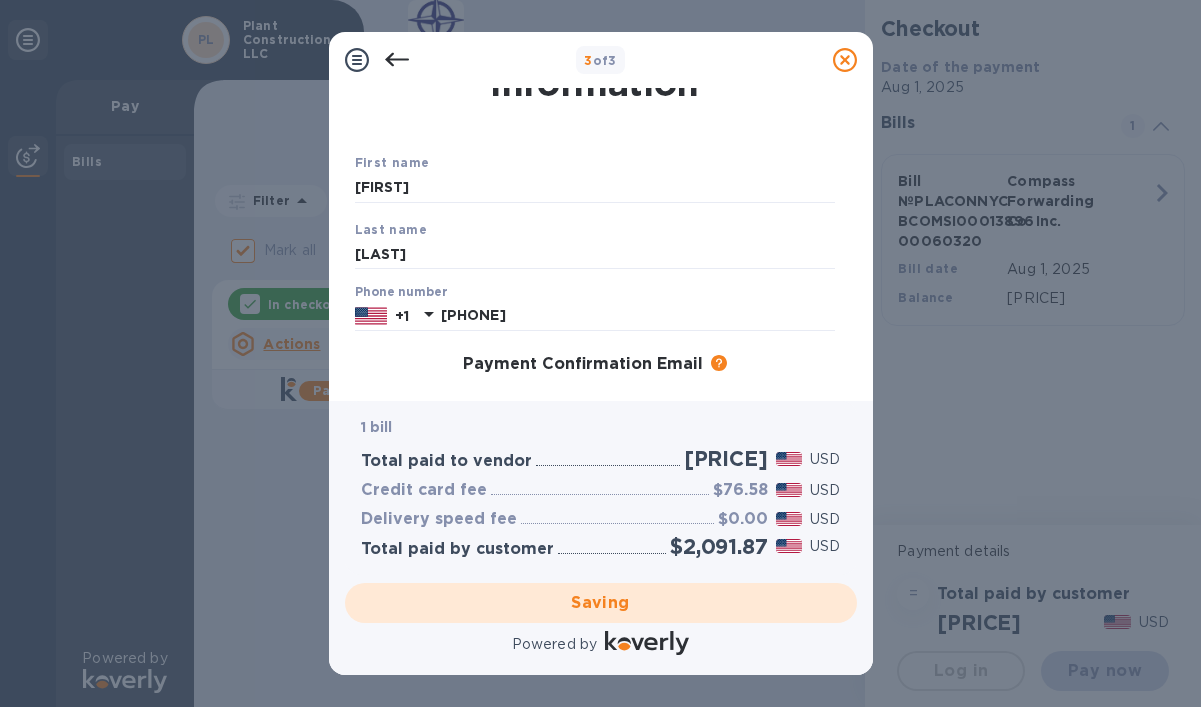 scroll, scrollTop: 0, scrollLeft: 0, axis: both 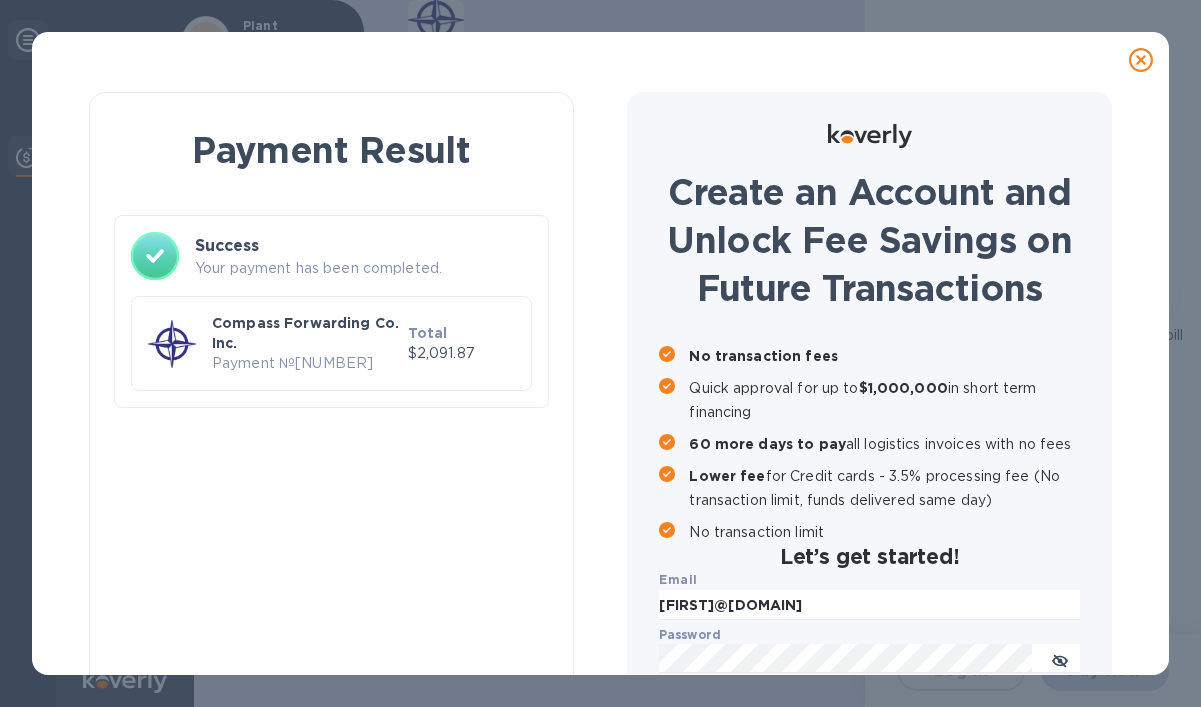checkbox on "false" 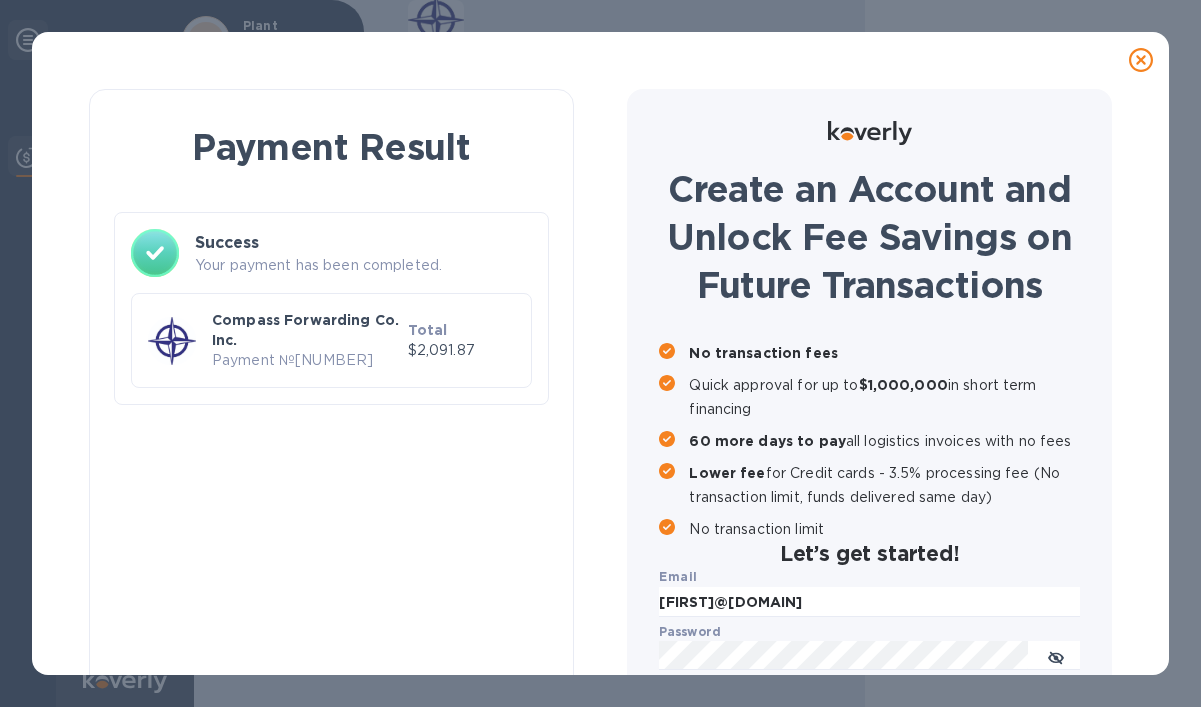 scroll, scrollTop: 0, scrollLeft: 0, axis: both 